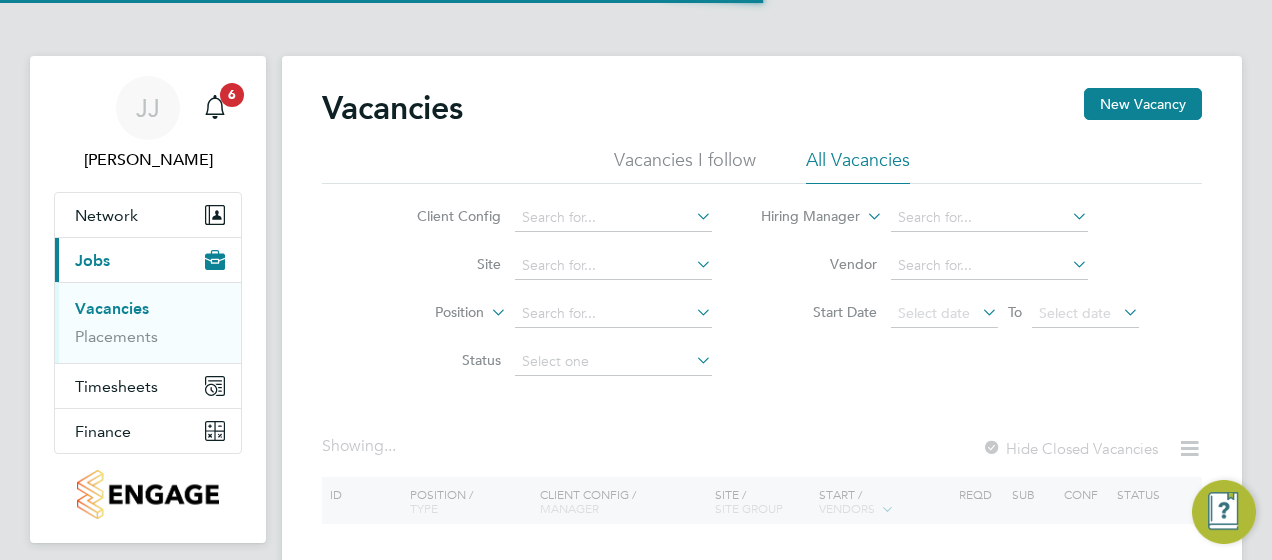 scroll, scrollTop: 0, scrollLeft: 0, axis: both 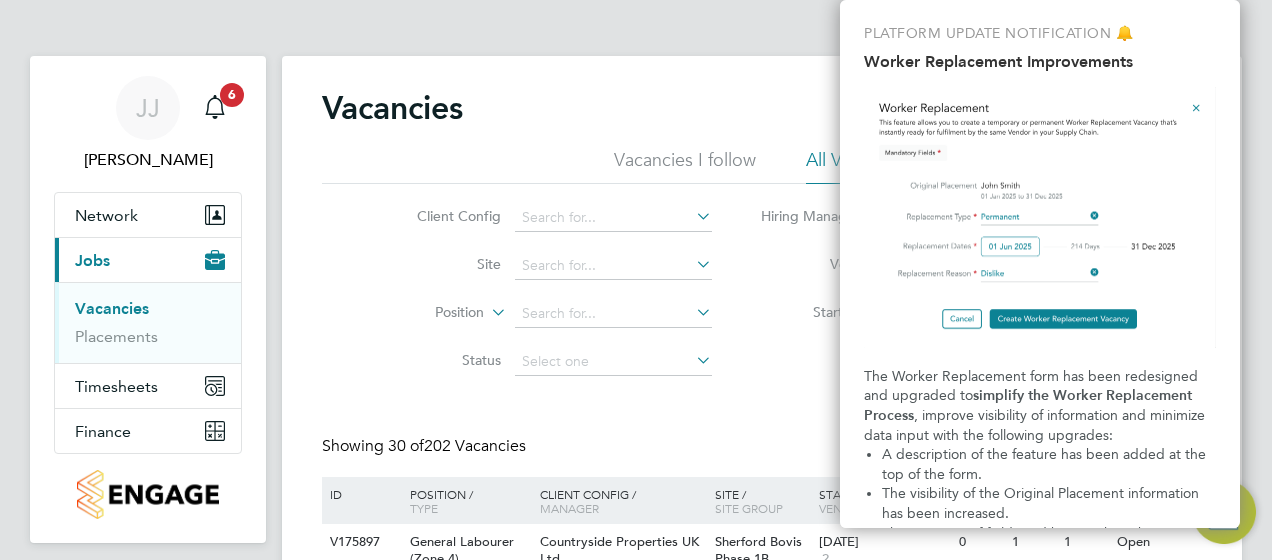 click on "Vacancies New Vacancy Vacancies I follow All Vacancies Client Config     Site     Position     Status   Hiring Manager     Vendor   Start Date
Select date
To
Select date
Showing   30 of  202 Vacancies Hide Closed Vacancies ID  Position / Type   Client Config / Manager Site / Site Group Start / Vendors   Reqd Sub Conf Status V175897 General Labourer (Zone 4)   Temporary Countryside Properties UK Ltd   [PERSON_NAME][GEOGRAPHIC_DATA] Bovis Phase 1B (Parcels ABC)   [PERSON_NAME][GEOGRAPHIC_DATA] [DATE] 2 0 1 1 Open V175137 General Labourer (Zone 7)   Temporary Countryside Properties UK Ltd   [PERSON_NAME][GEOGRAPHIC_DATA] Phase 2 (Believe Housing / [GEOGRAPHIC_DATA])   NORTH-EAST [DATE] 2 1 0 0 Open V174641 General Labourer (Zone 3)   Temporary Countryside Properties UK Ltd   Callum [GEOGRAPHIC_DATA][PERSON_NAME][DATE] 2 0 1 1 Open V174644 Site Manager   Temporary Countryside Properties UK Ltd   [PERSON_NAME] Alvaredus ([GEOGRAPHIC_DATA])   [GEOGRAPHIC_DATA] MIDS [DATE] 2 1 1 1 Open V175925   Temporary     2" 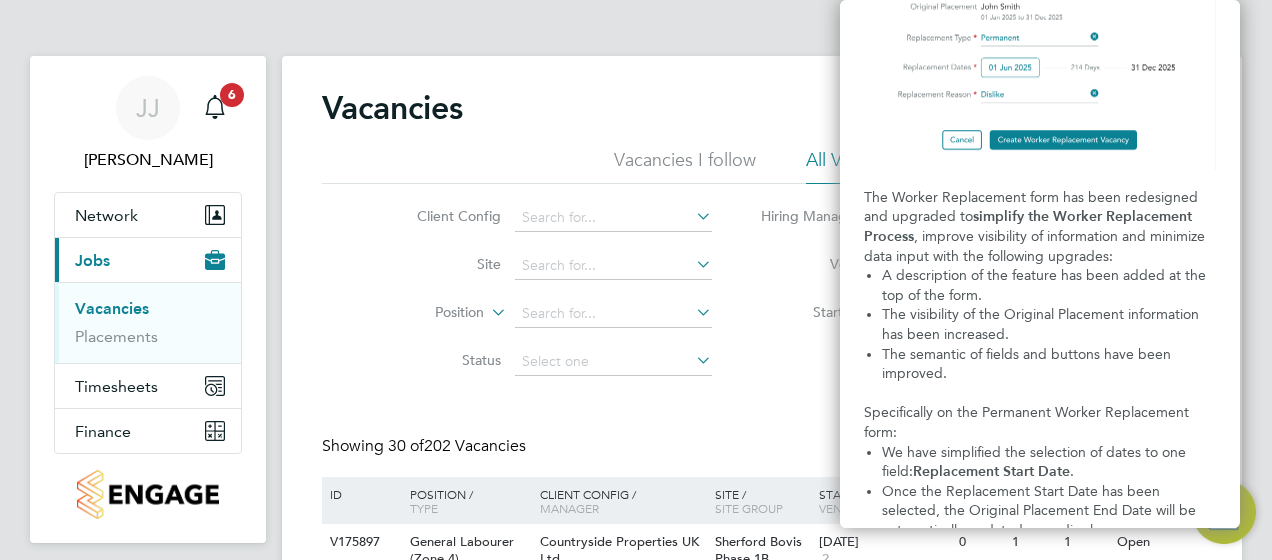 scroll, scrollTop: 279, scrollLeft: 0, axis: vertical 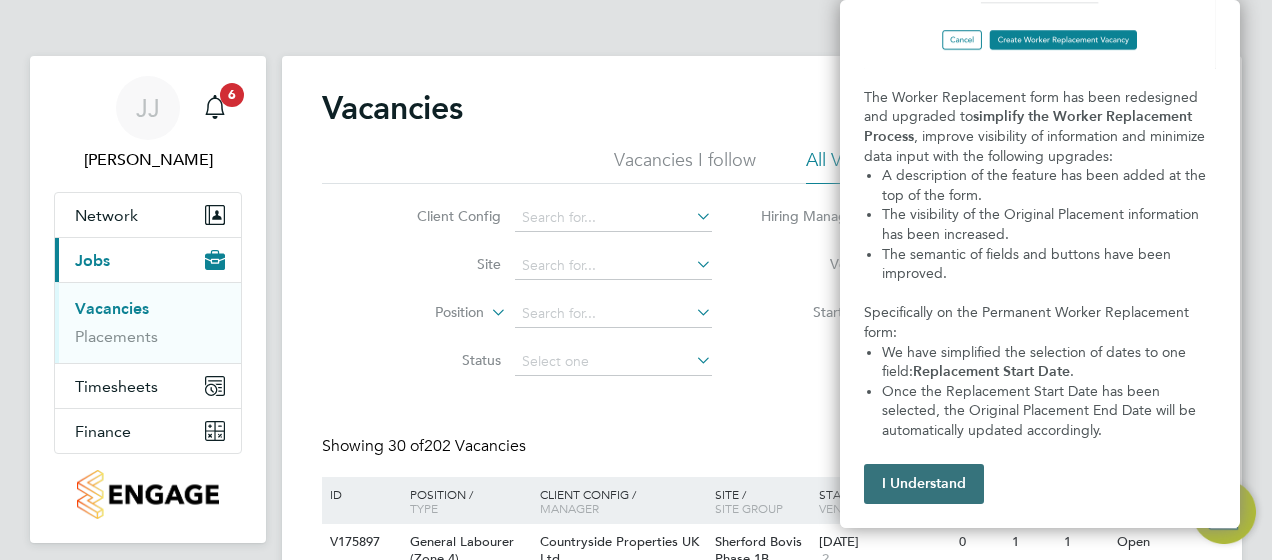 click on "I Understand" at bounding box center (924, 484) 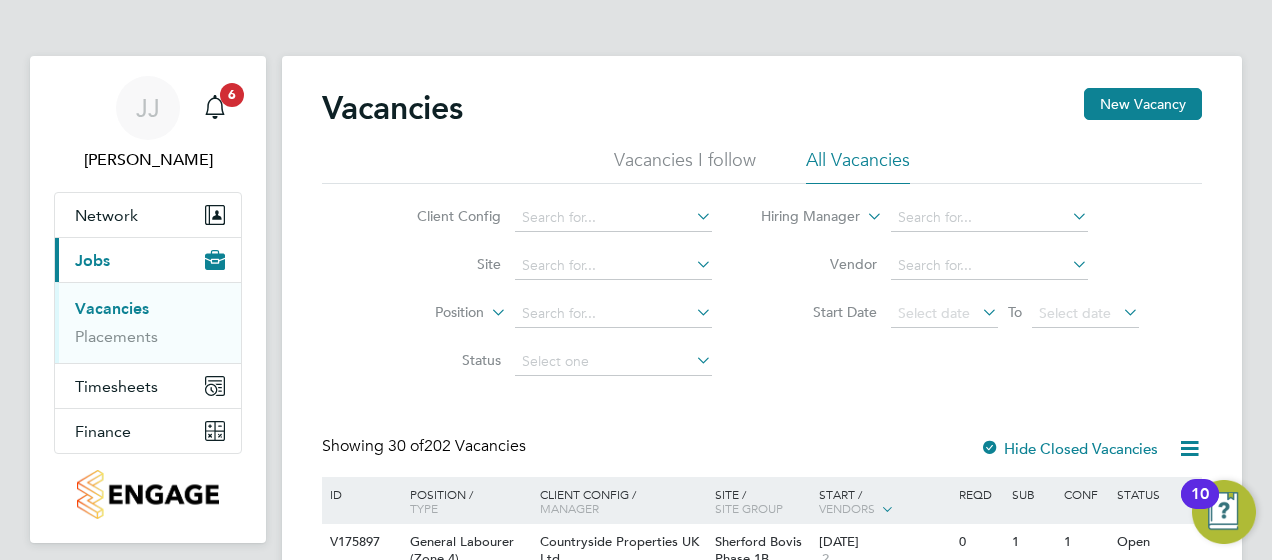 scroll, scrollTop: 100, scrollLeft: 0, axis: vertical 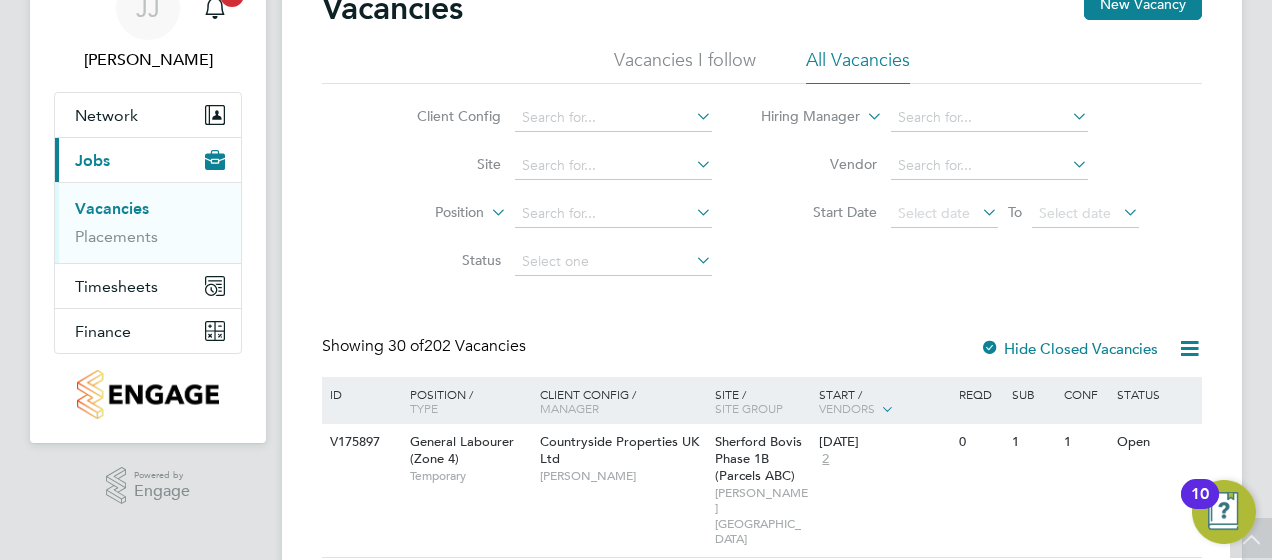 click 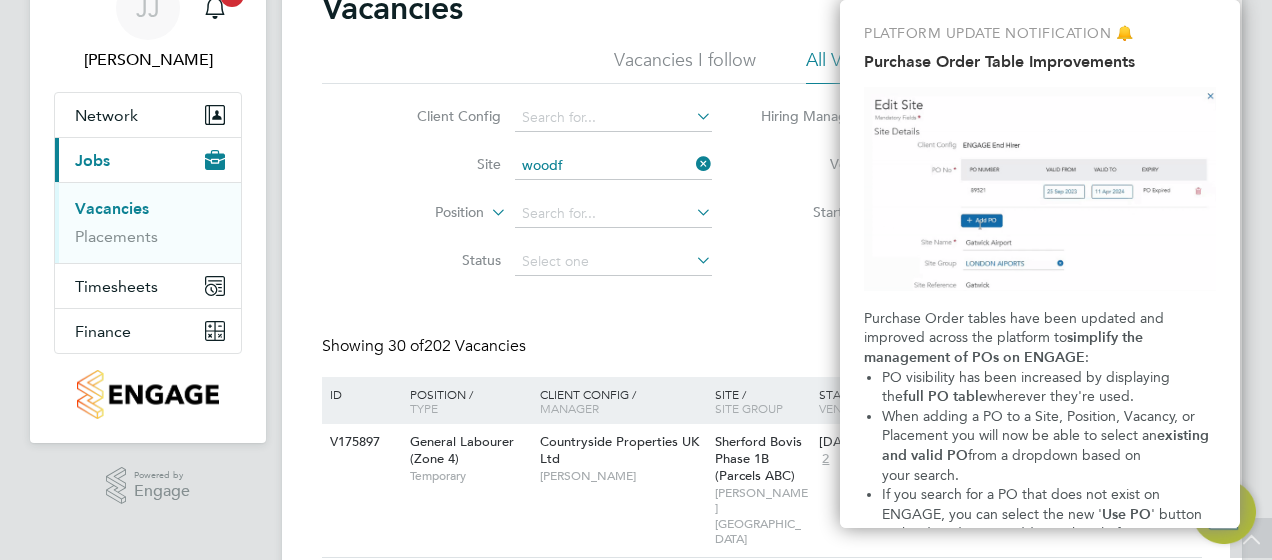 click on "Woodf ord (Stockport)" 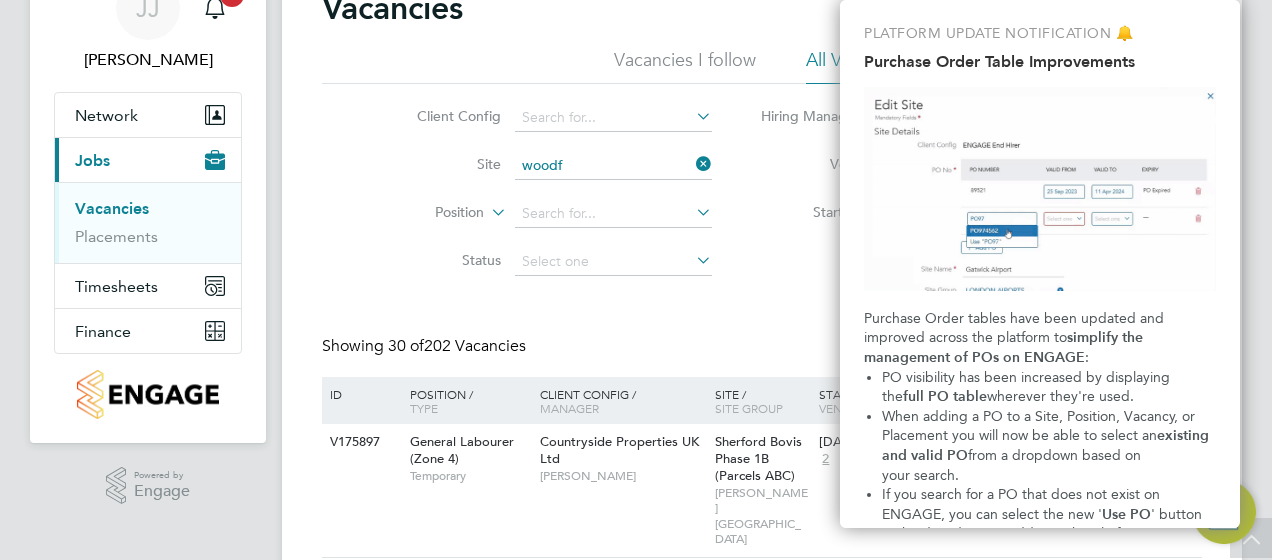 type on "Woodford ([GEOGRAPHIC_DATA])" 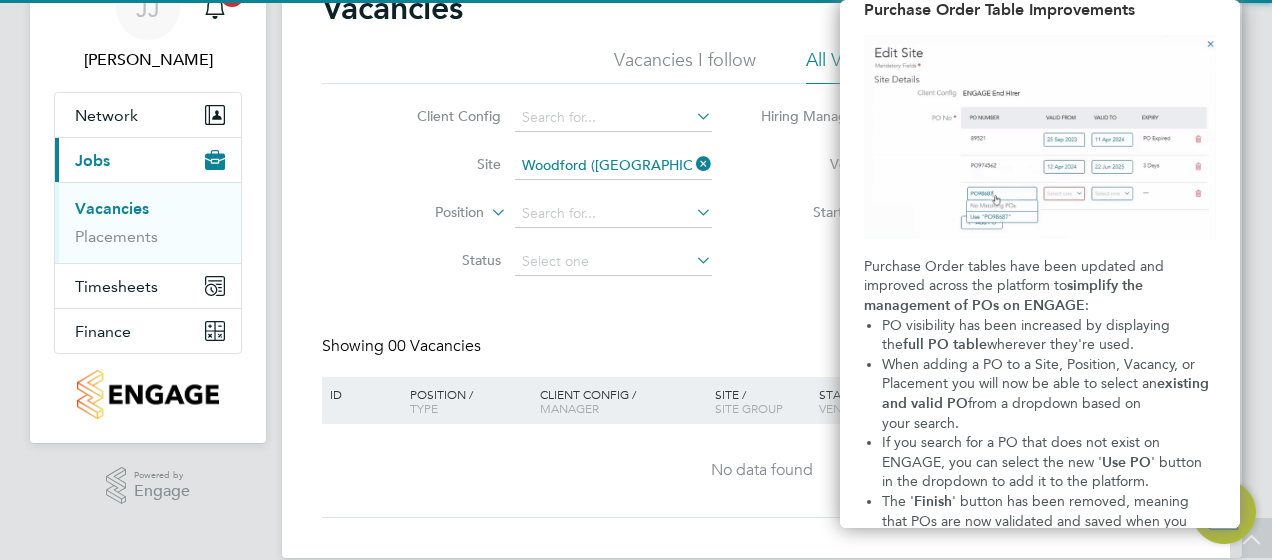 scroll, scrollTop: 162, scrollLeft: 0, axis: vertical 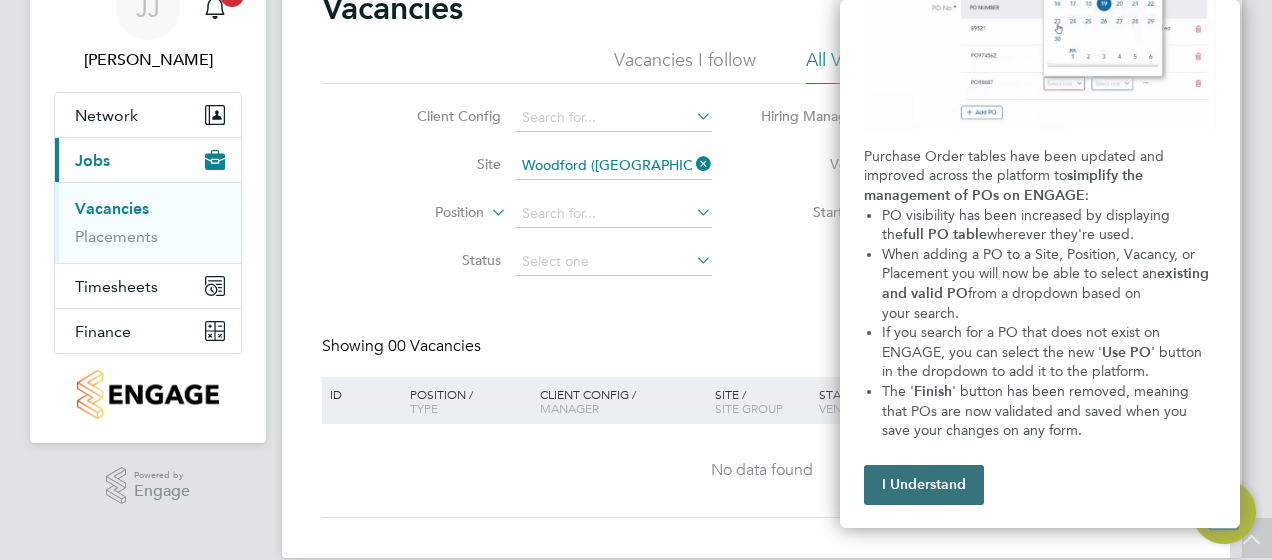 click on "I Understand" at bounding box center (924, 485) 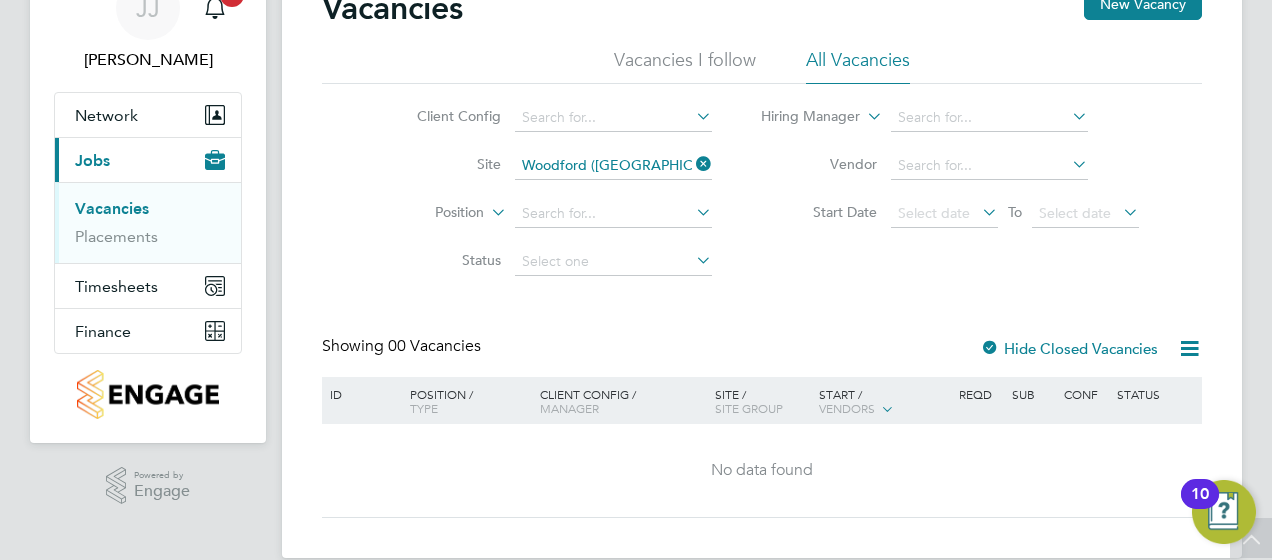 click 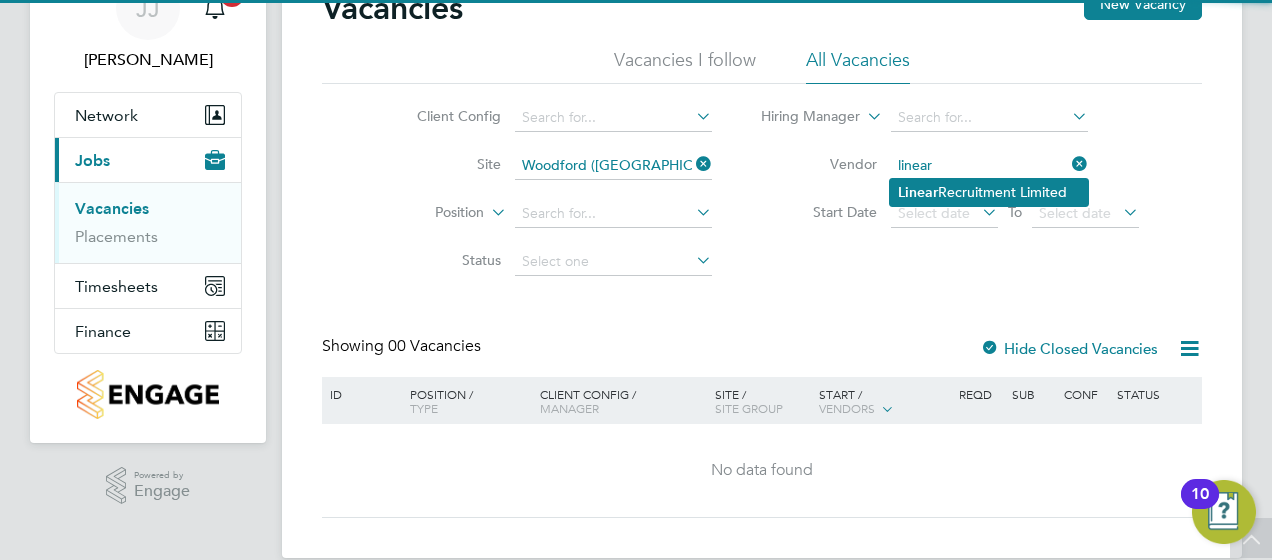 click on "Linear  Recruitment Limited" 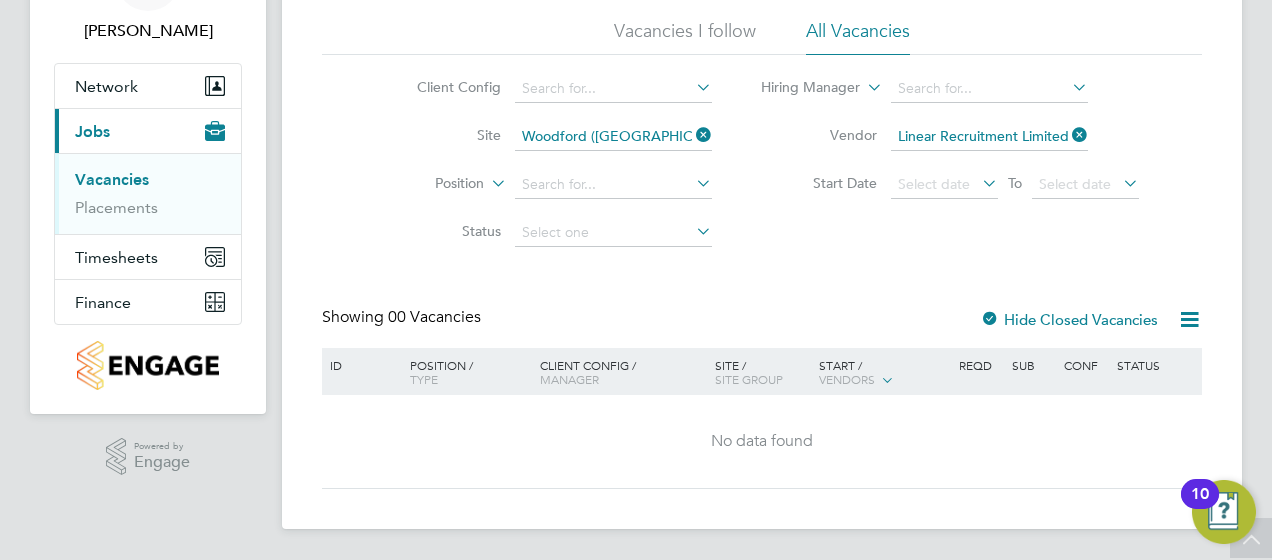 scroll, scrollTop: 29, scrollLeft: 0, axis: vertical 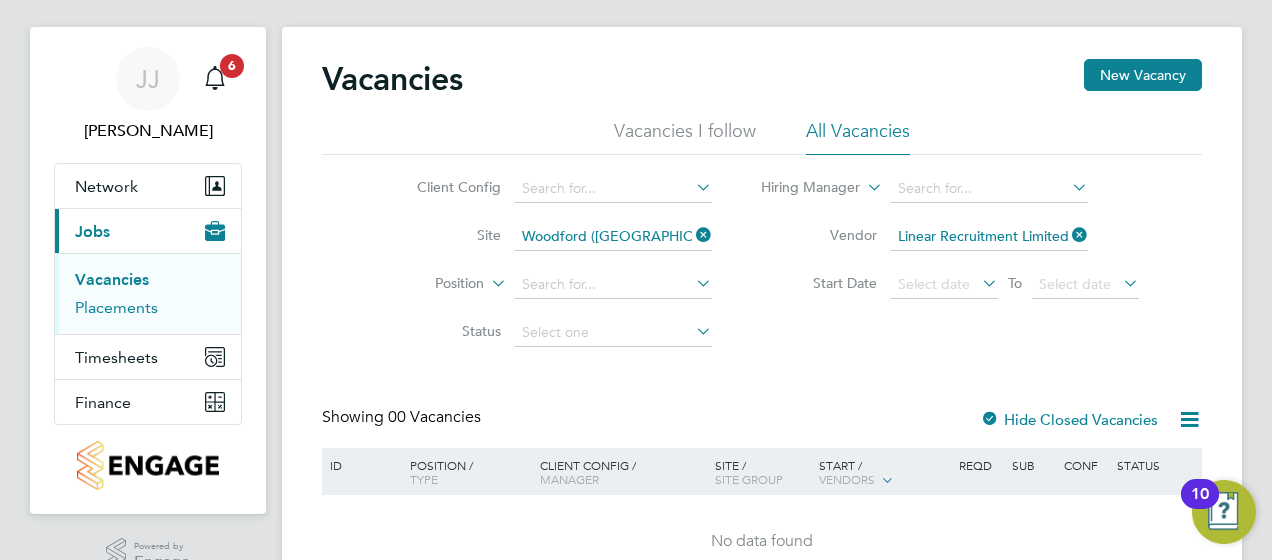 click on "Placements" at bounding box center (116, 307) 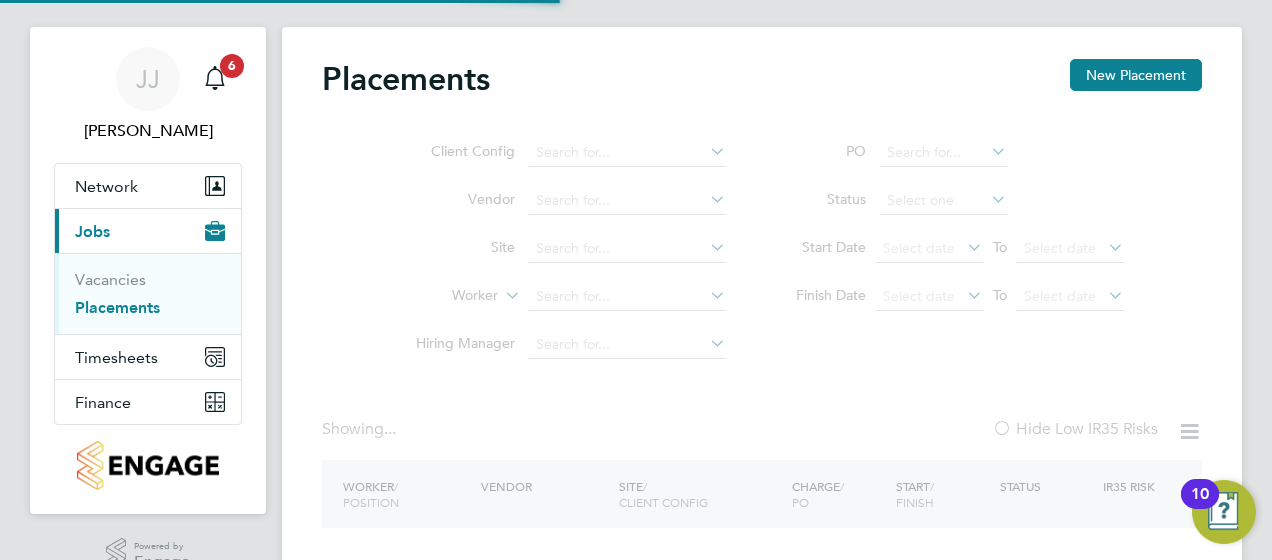 scroll, scrollTop: 0, scrollLeft: 0, axis: both 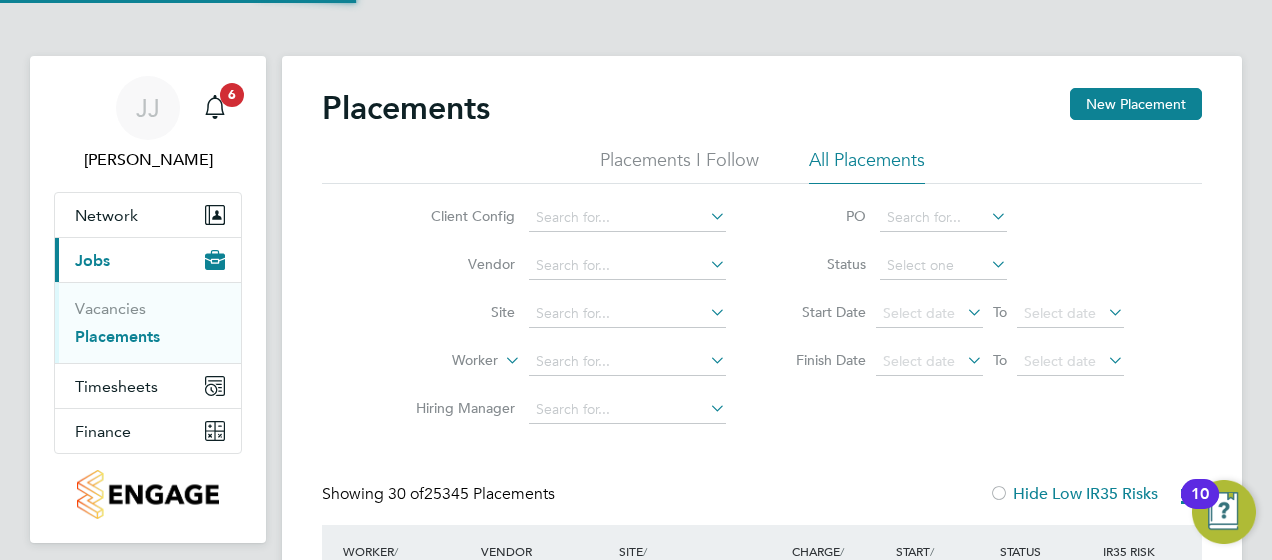 click 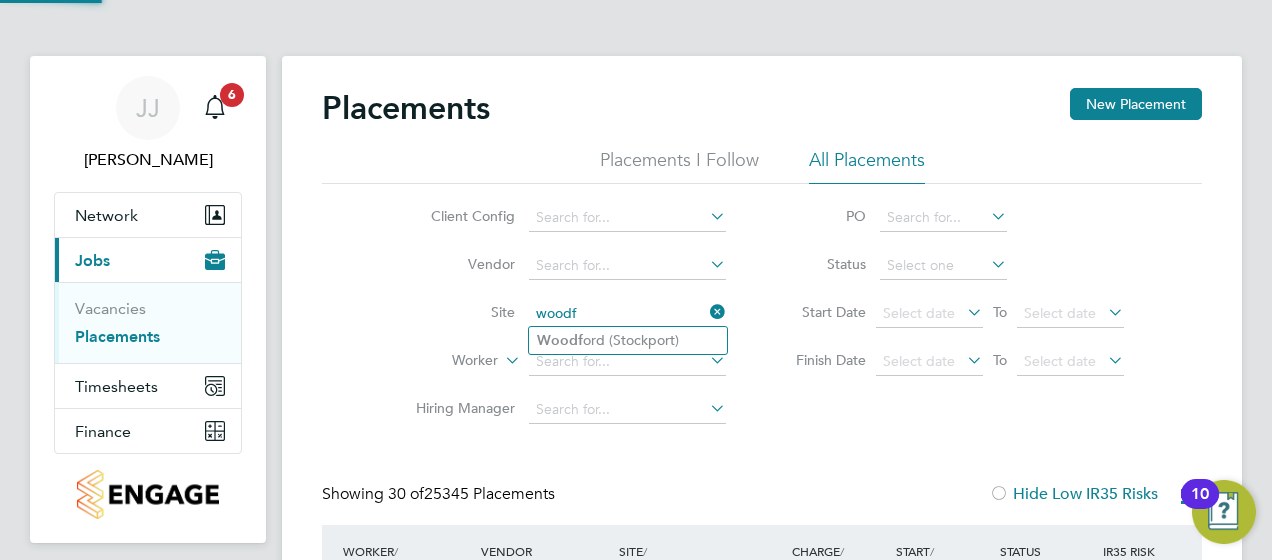 click on "Woodf ord (Stockport)" 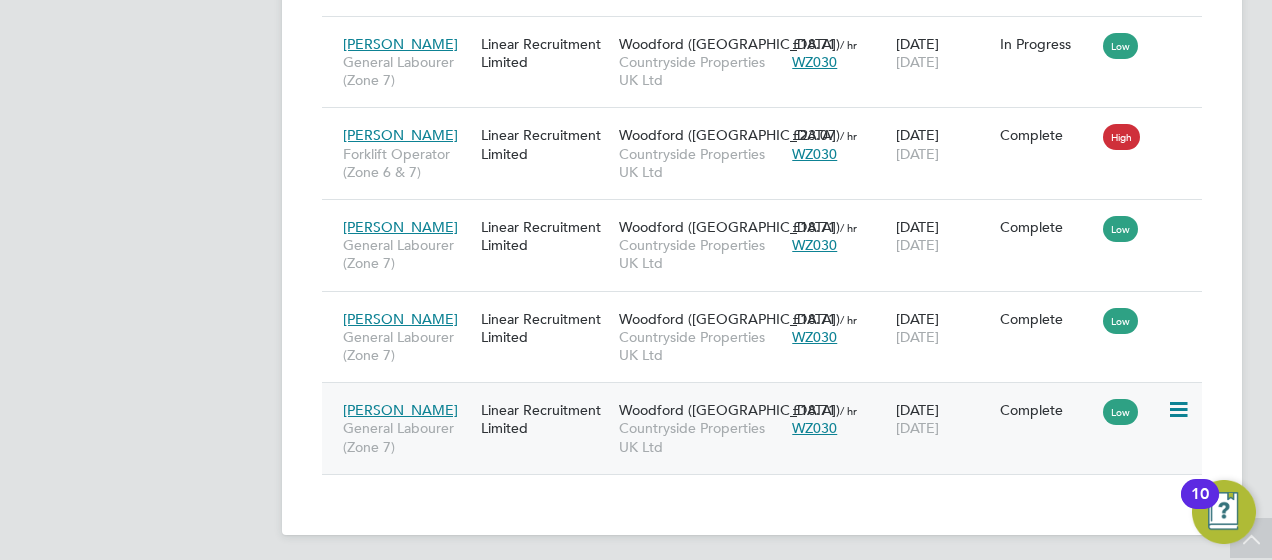 click on "Linear Recruitment Limited" 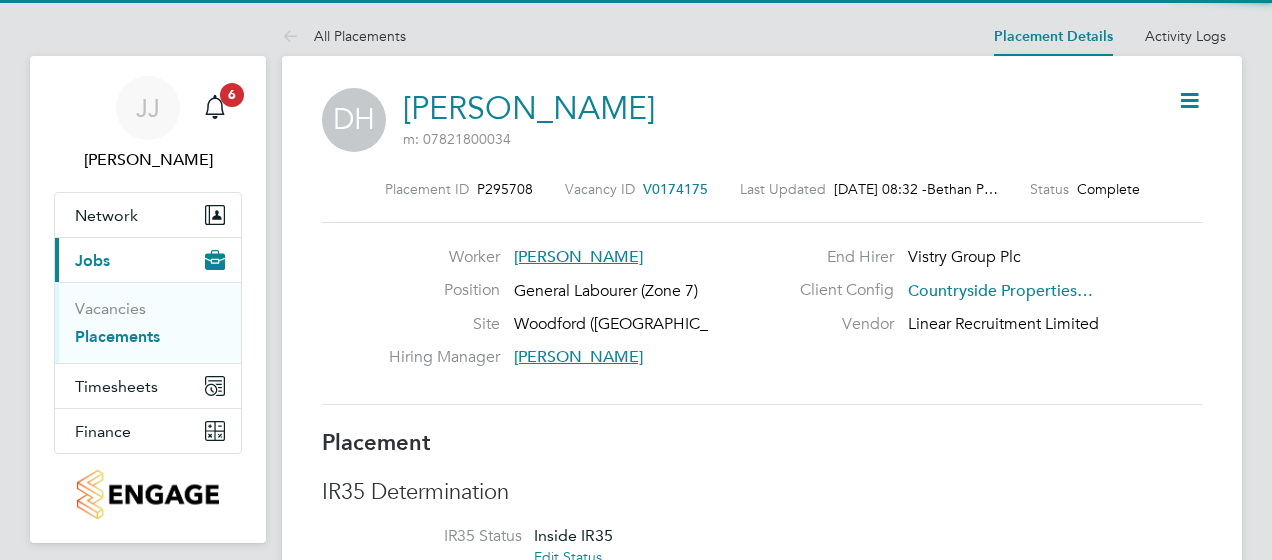 scroll, scrollTop: 0, scrollLeft: 0, axis: both 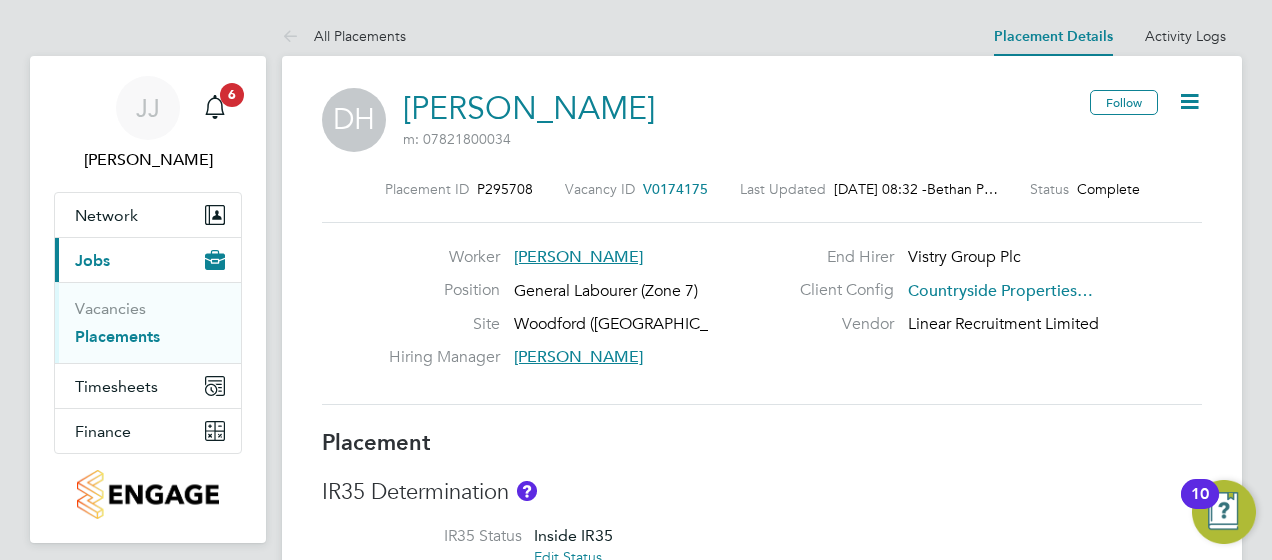 click 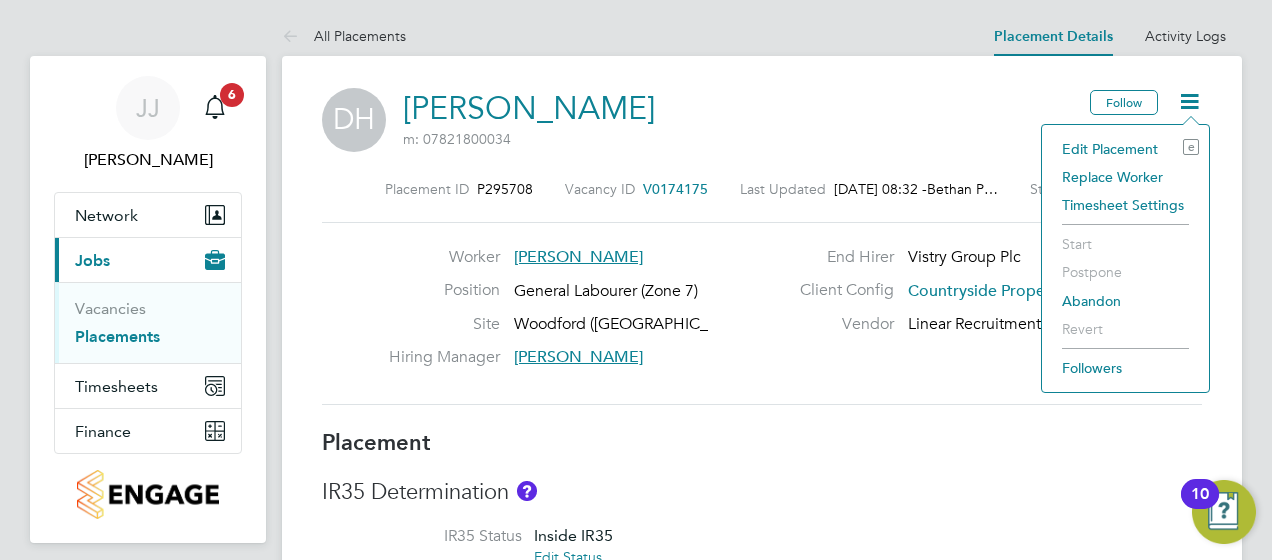 click on "Edit Placement e" 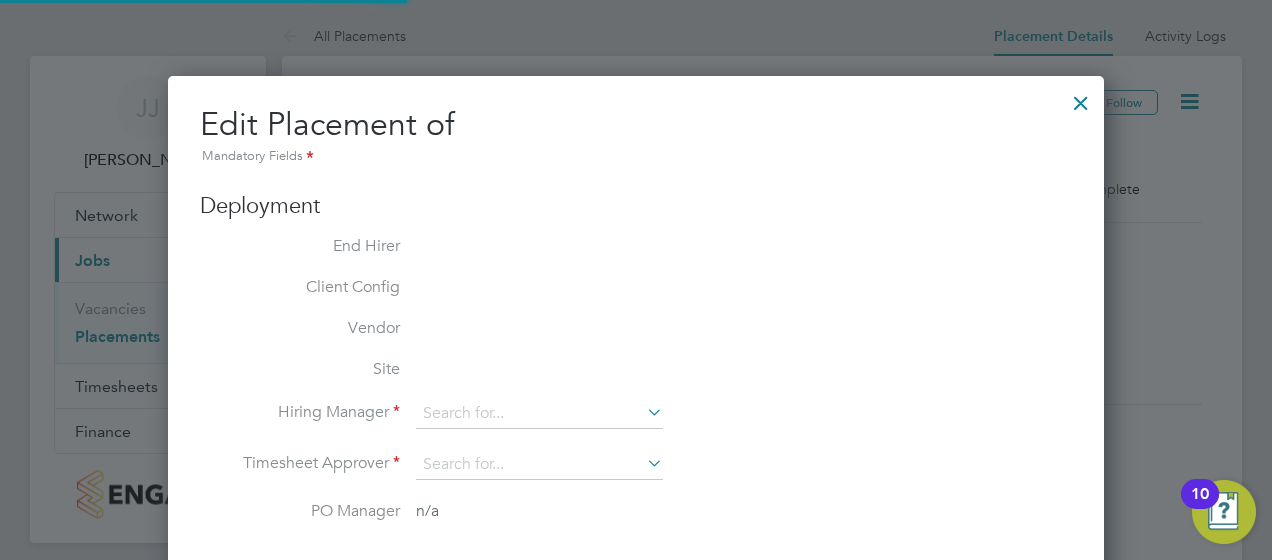 type on "Tony Kavanagh" 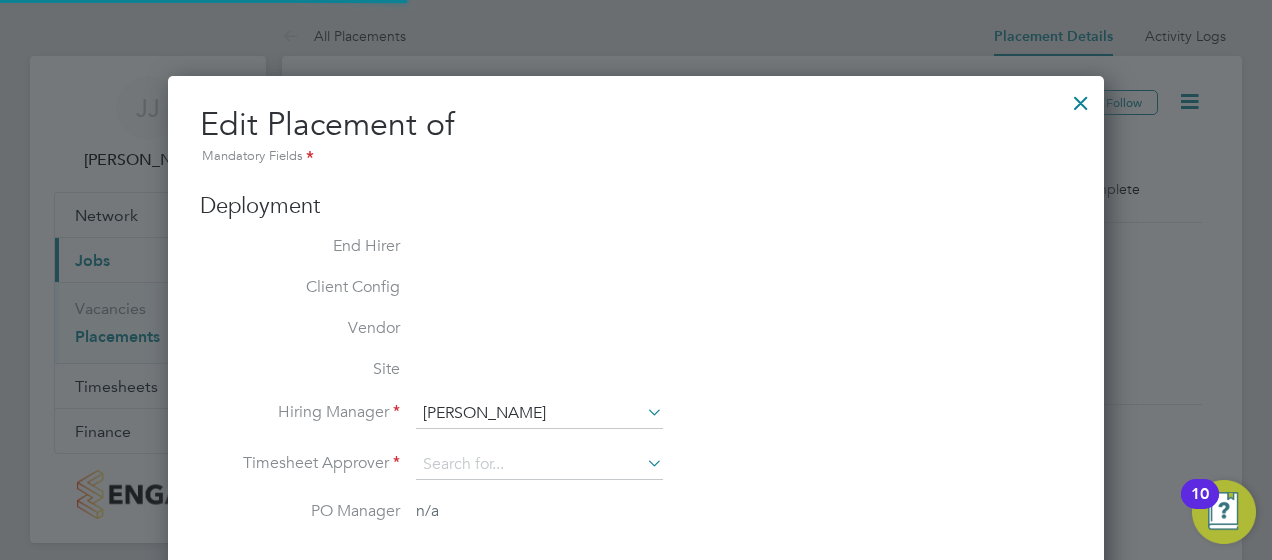 type on "Tony Kavanagh" 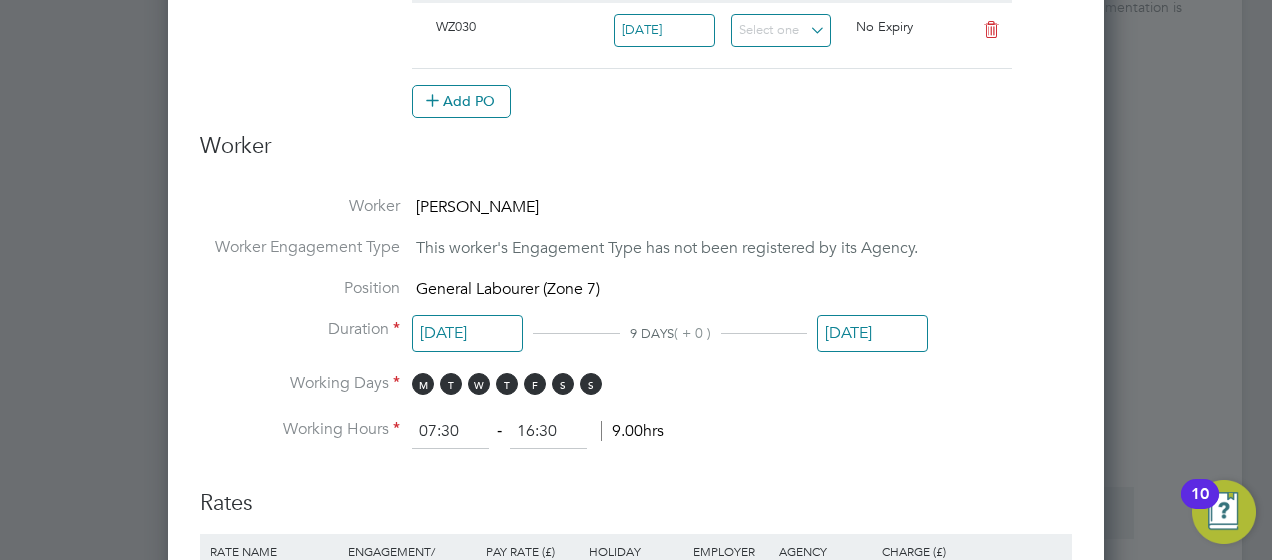 click on "[DATE]" at bounding box center (872, 333) 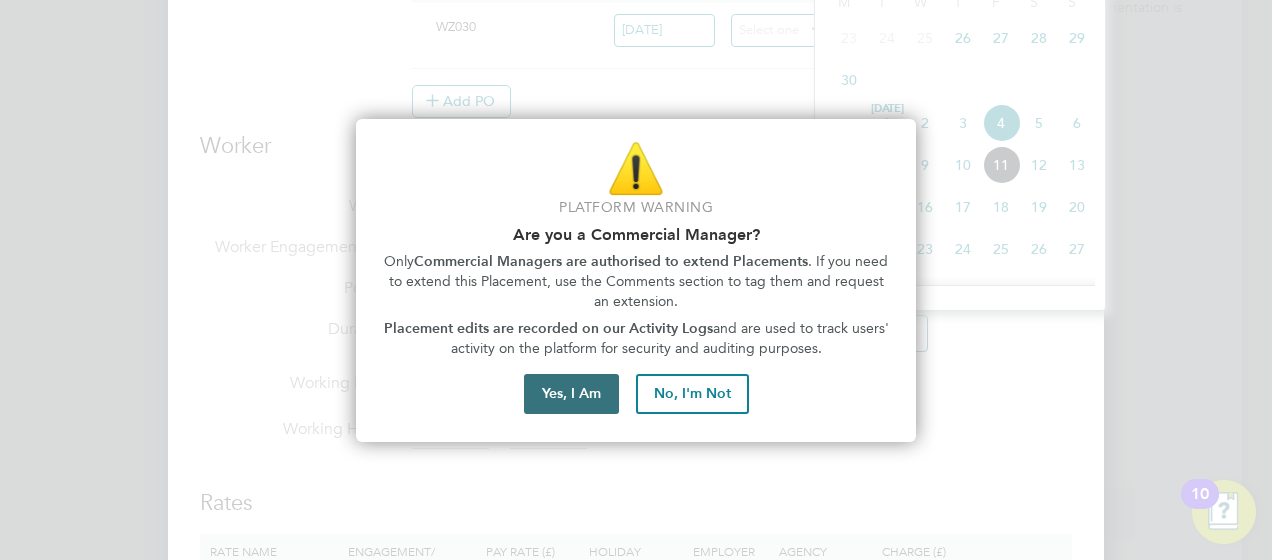click on "Yes, I Am" at bounding box center [571, 394] 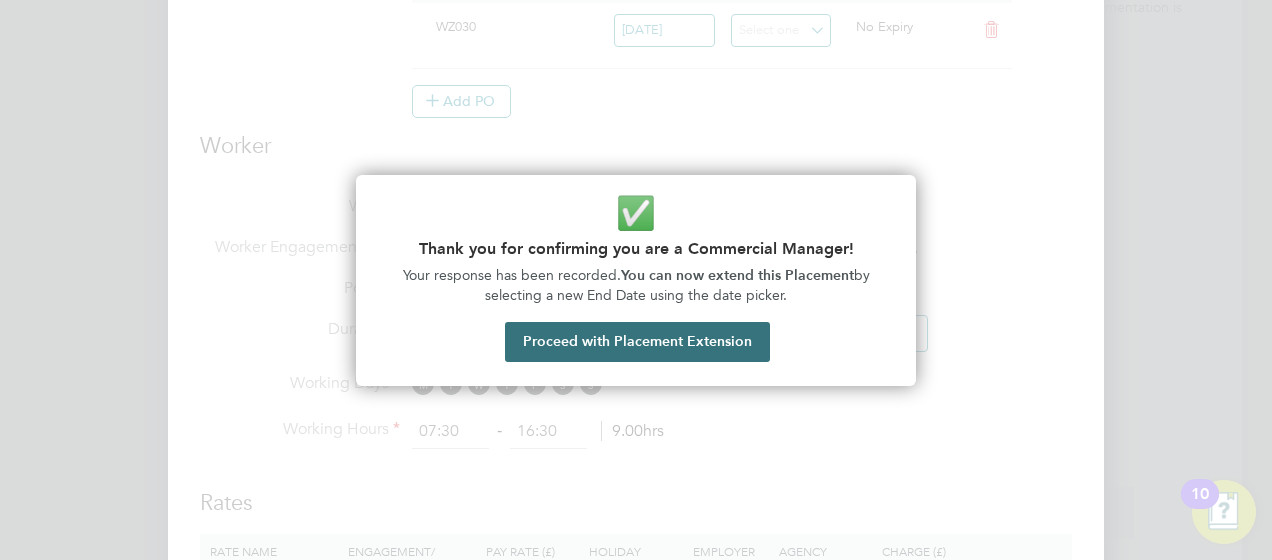 click on "Proceed with Placement Extension" at bounding box center [637, 342] 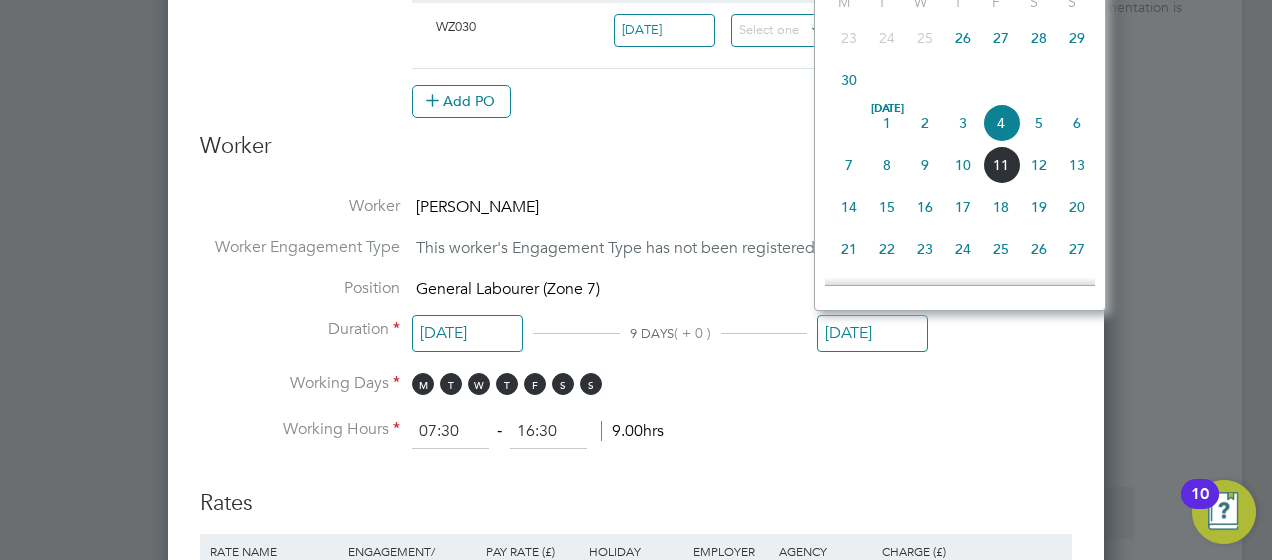click on "15" 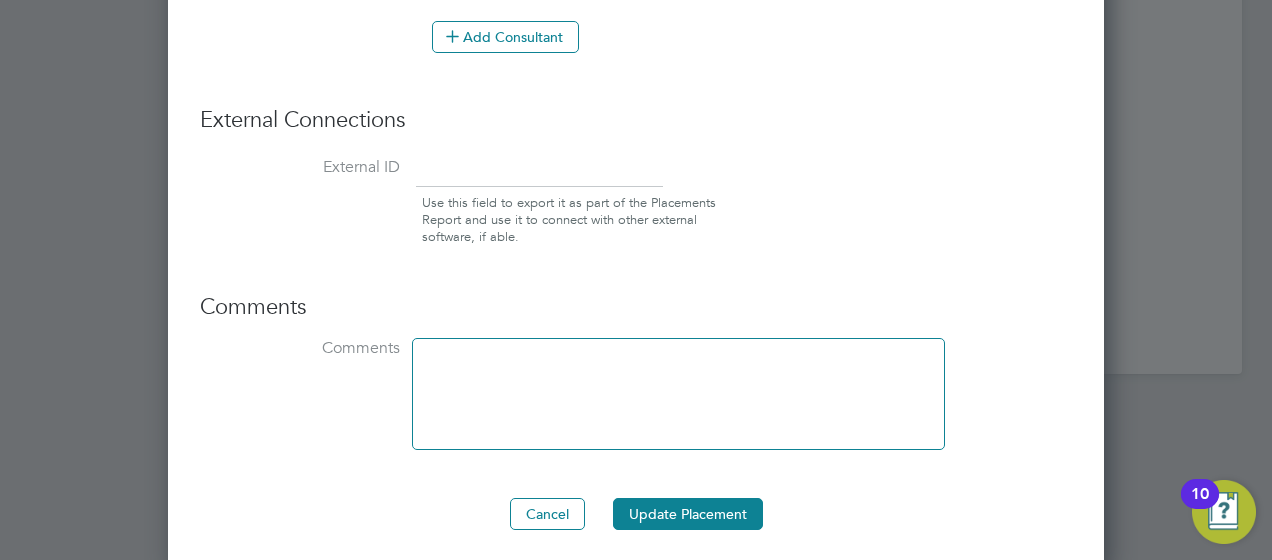 click at bounding box center (678, 394) 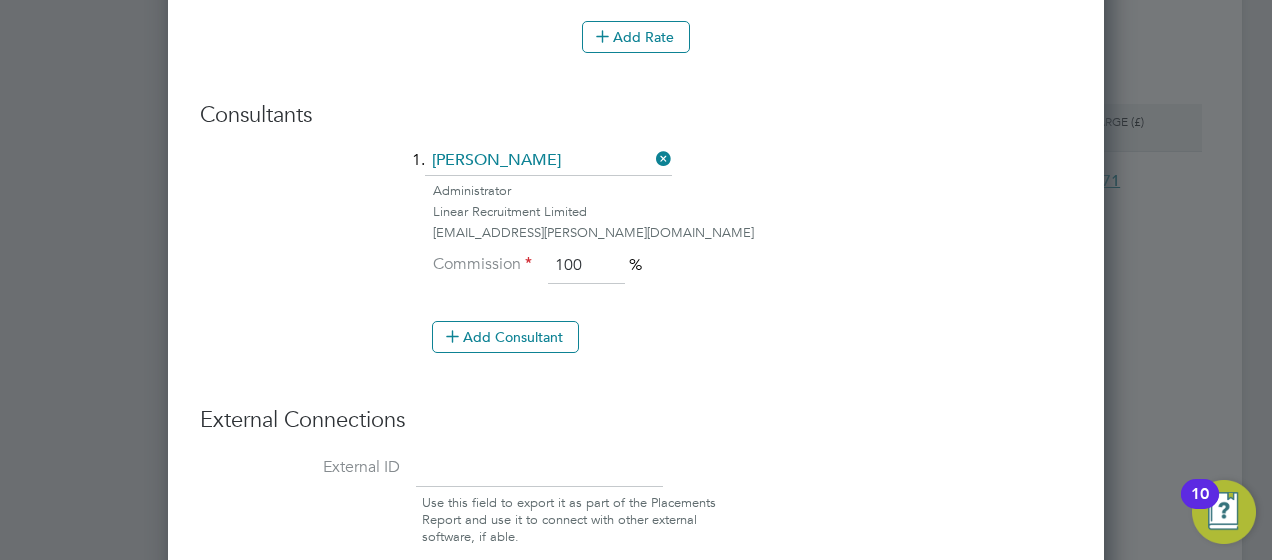scroll, scrollTop: 1639, scrollLeft: 0, axis: vertical 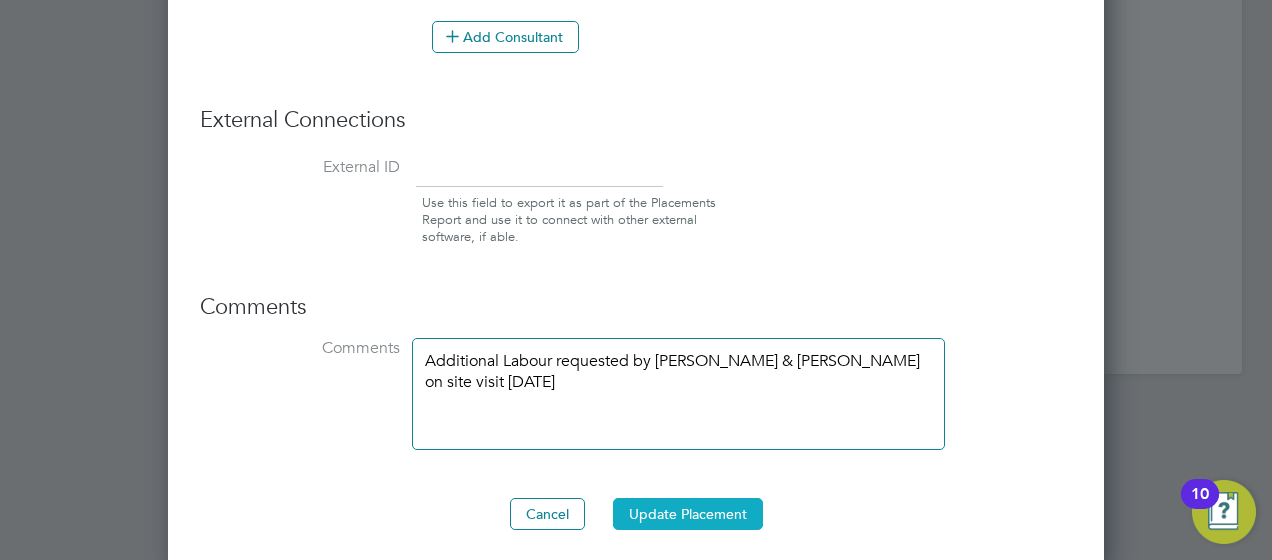 click on "Update Placement" at bounding box center [688, 514] 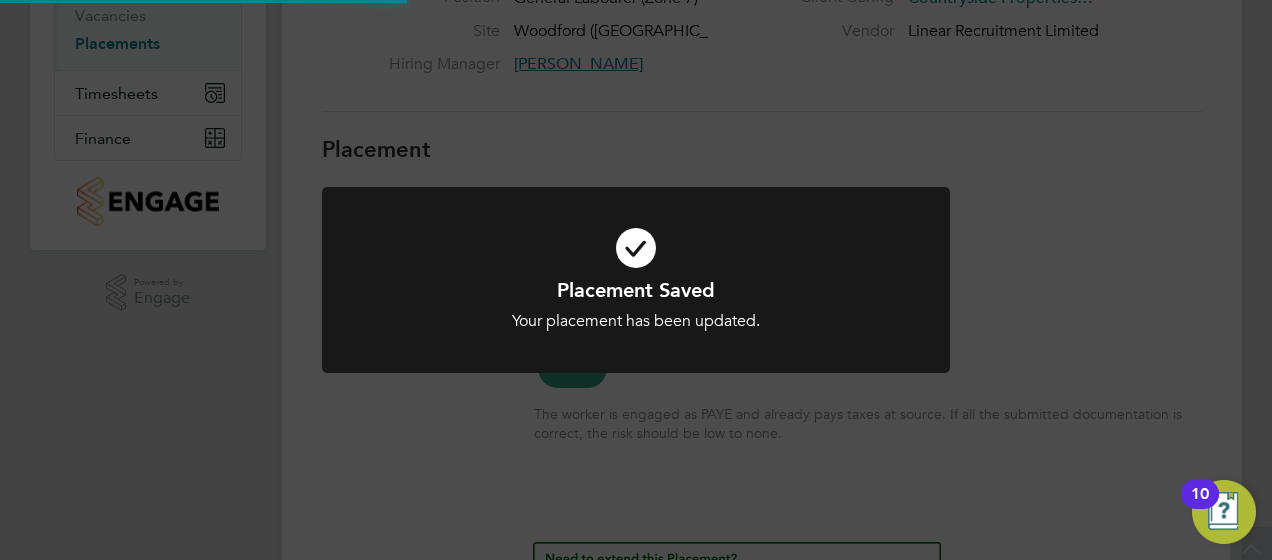 scroll, scrollTop: 0, scrollLeft: 0, axis: both 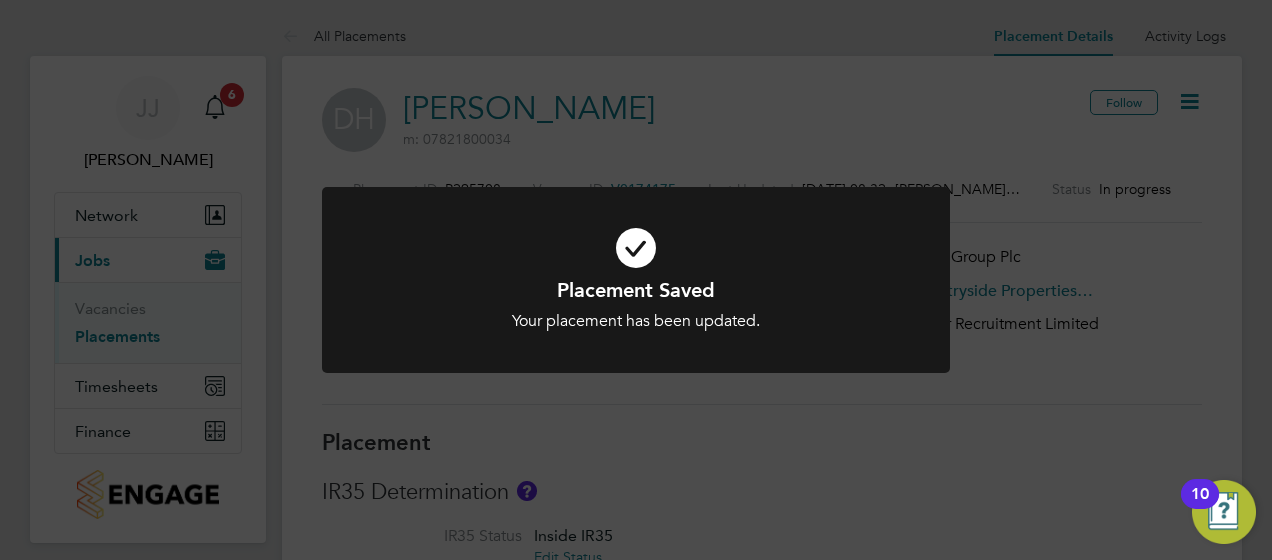 click at bounding box center [636, 248] 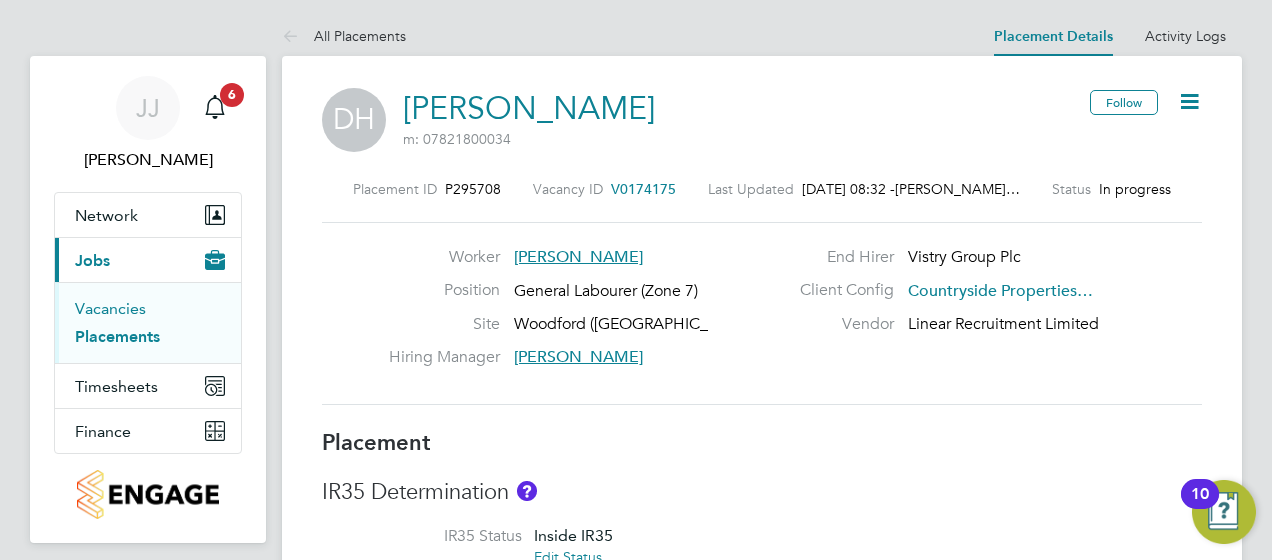 click on "Vacancies" at bounding box center (110, 308) 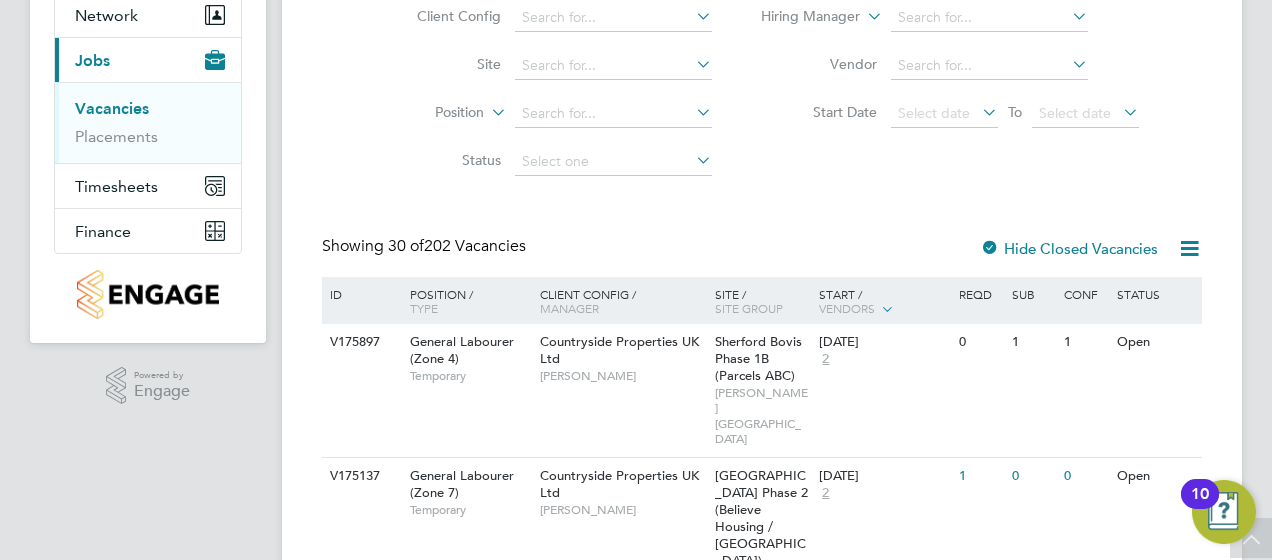 scroll, scrollTop: 0, scrollLeft: 0, axis: both 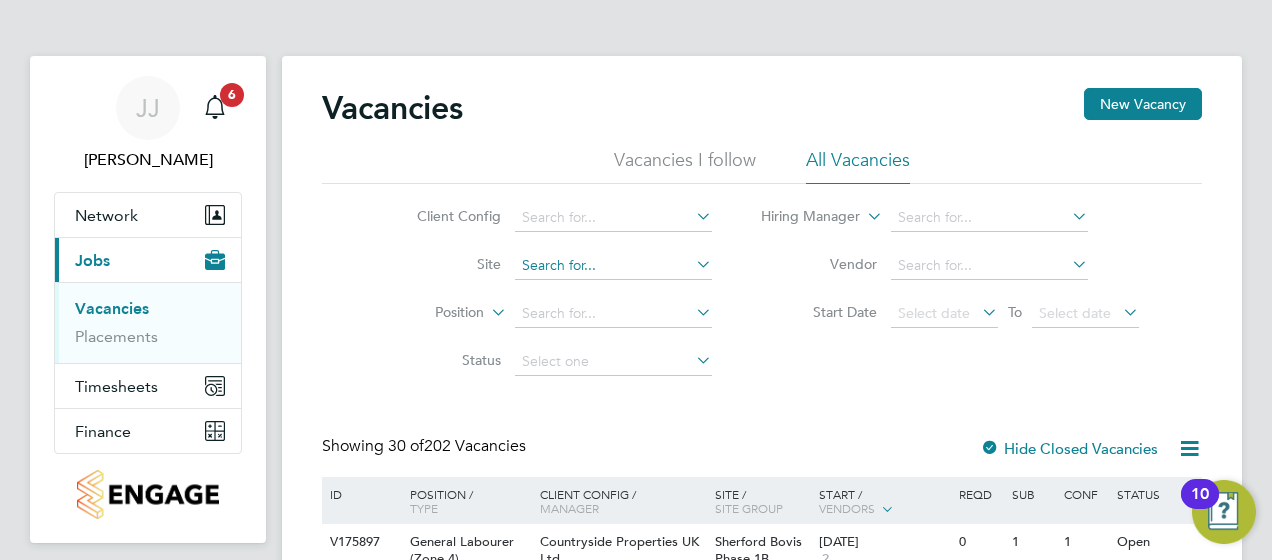click 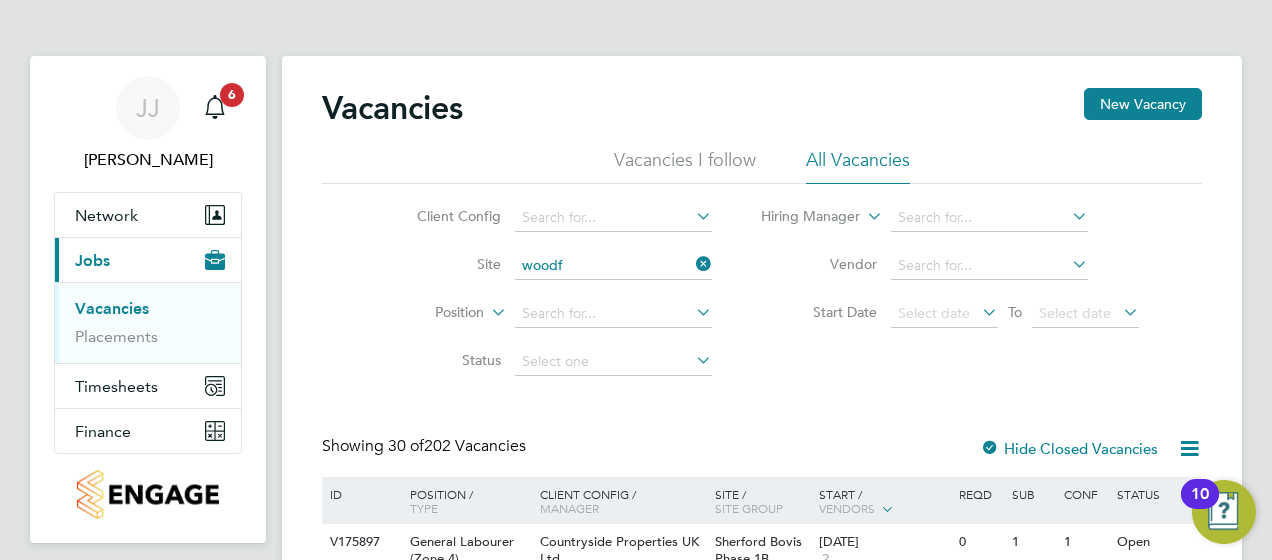 click on "Woodf ord (Stockport)" 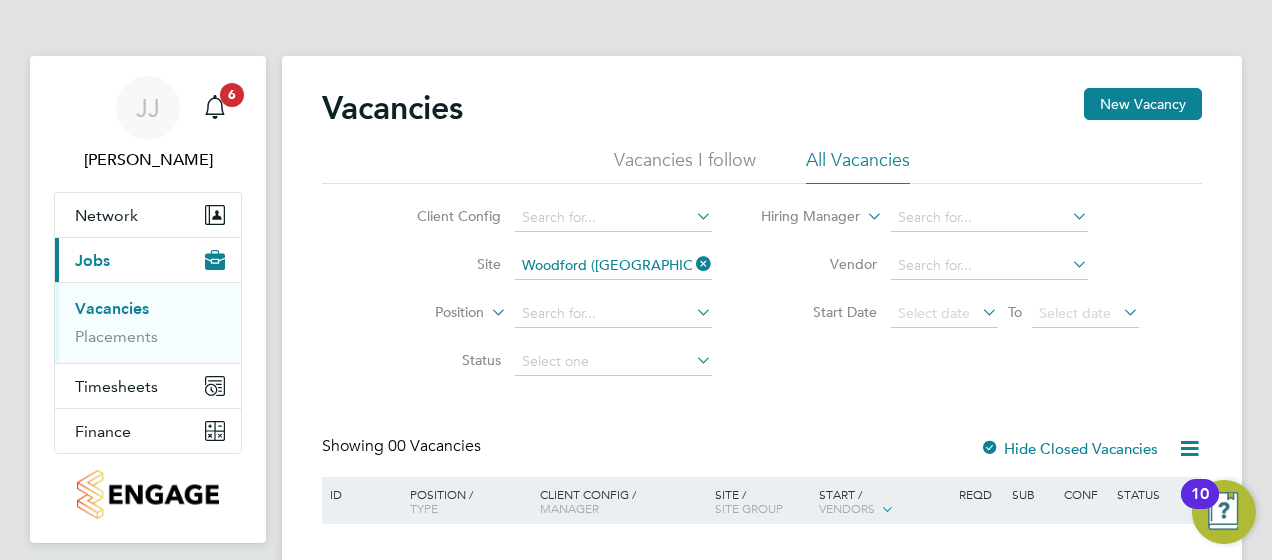 click 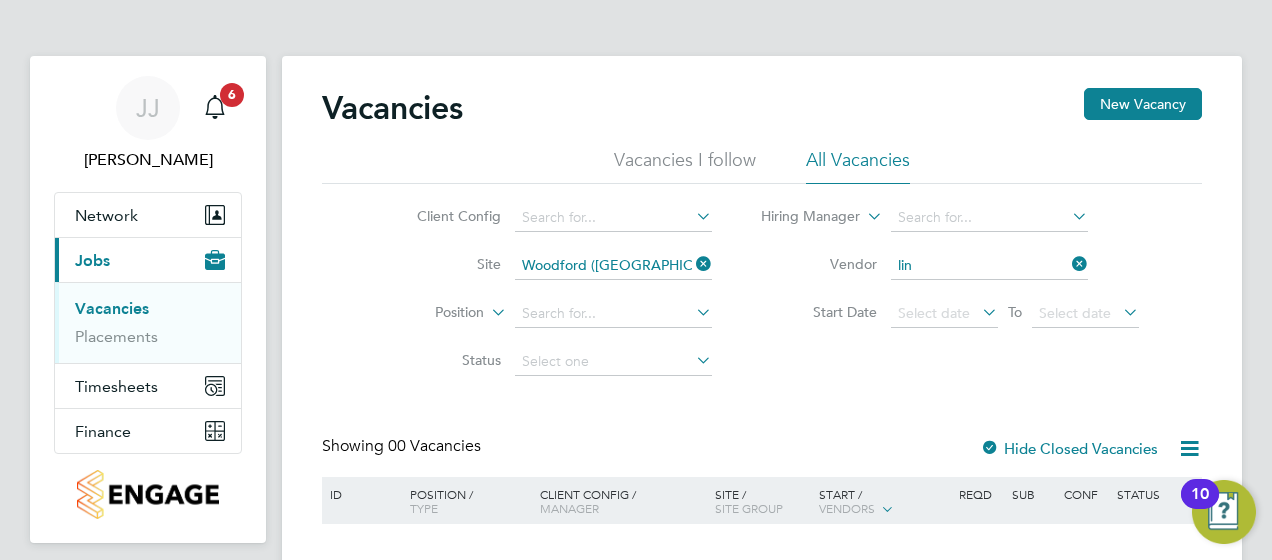 click on "Lin ear Recruitment Limited" 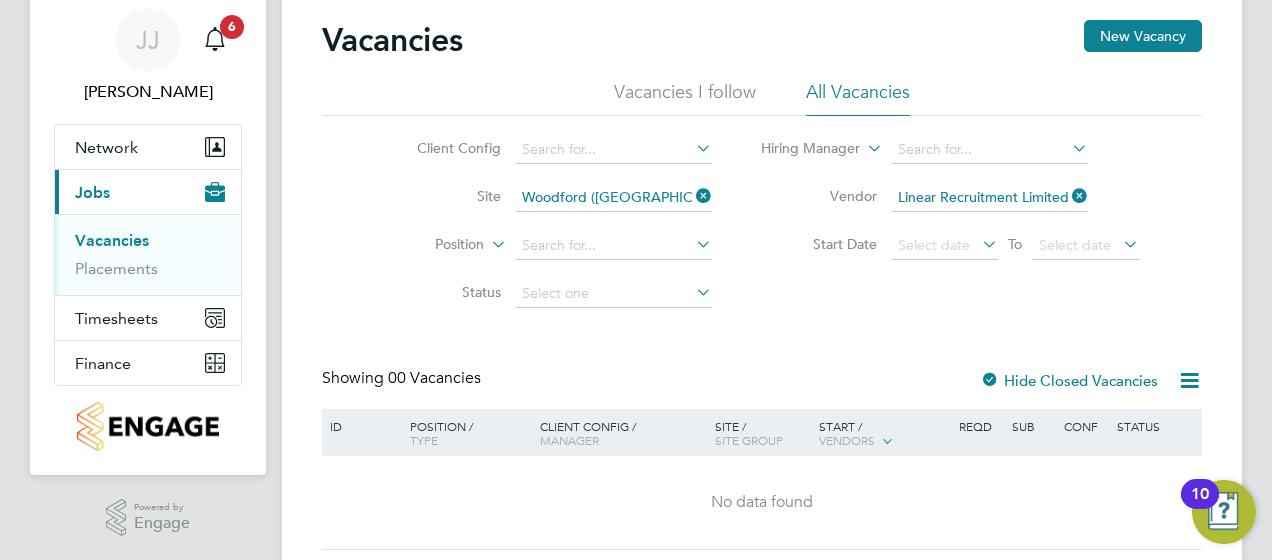 scroll, scrollTop: 100, scrollLeft: 0, axis: vertical 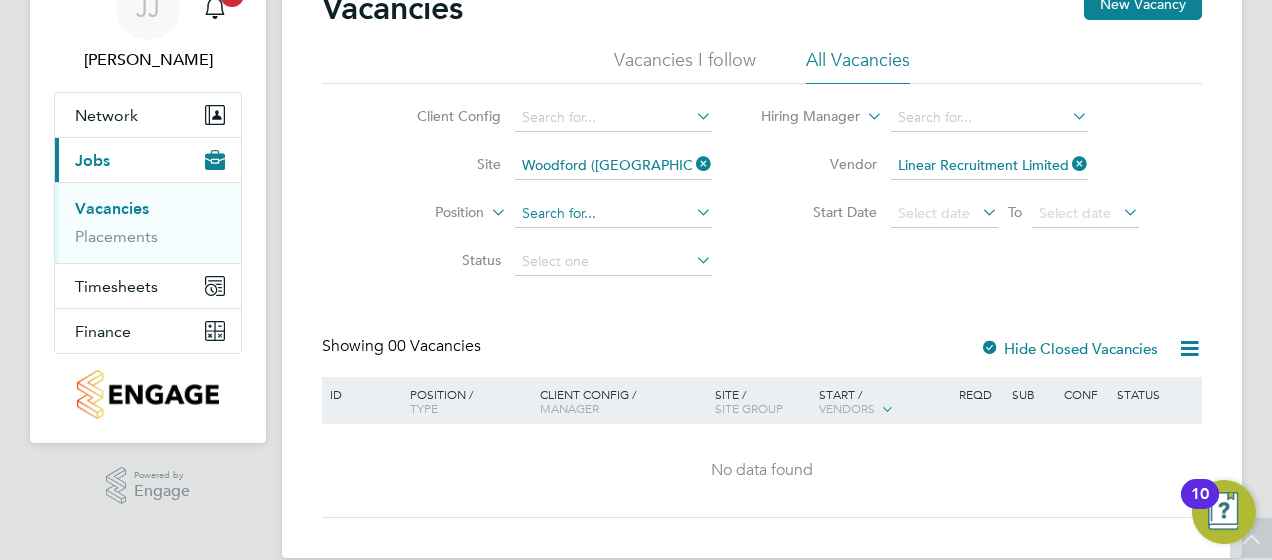 click 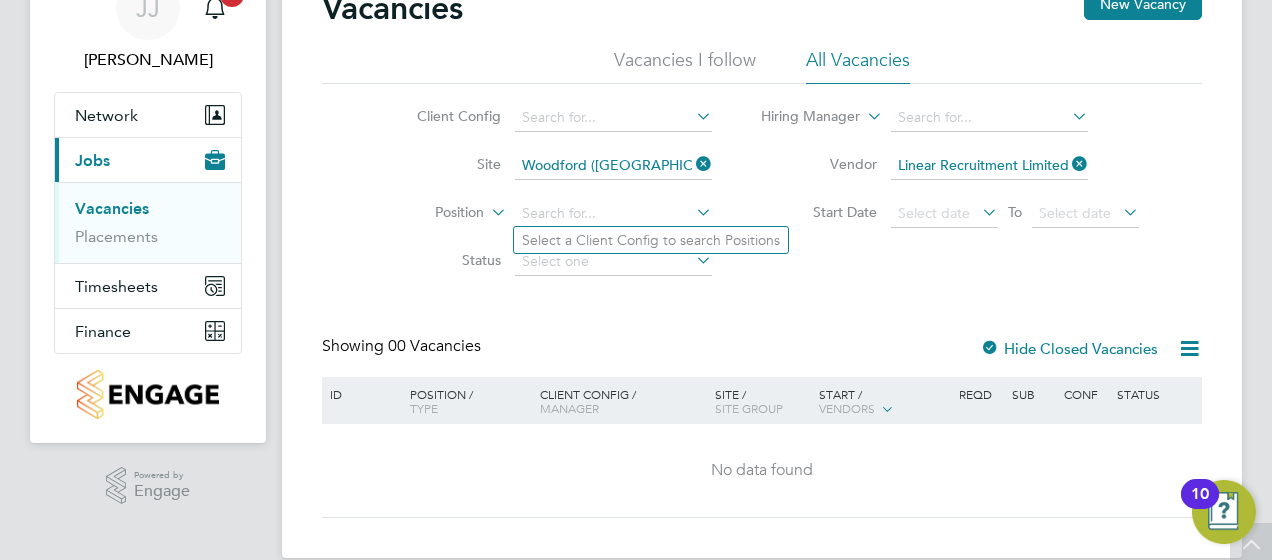 scroll, scrollTop: 0, scrollLeft: 0, axis: both 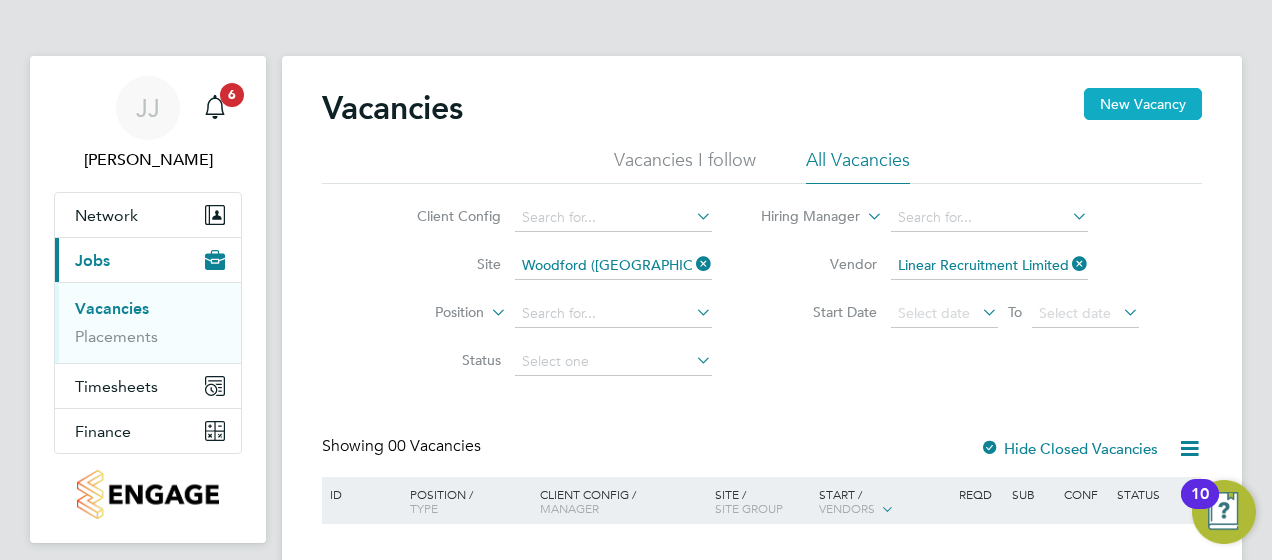 click on "New Vacancy" 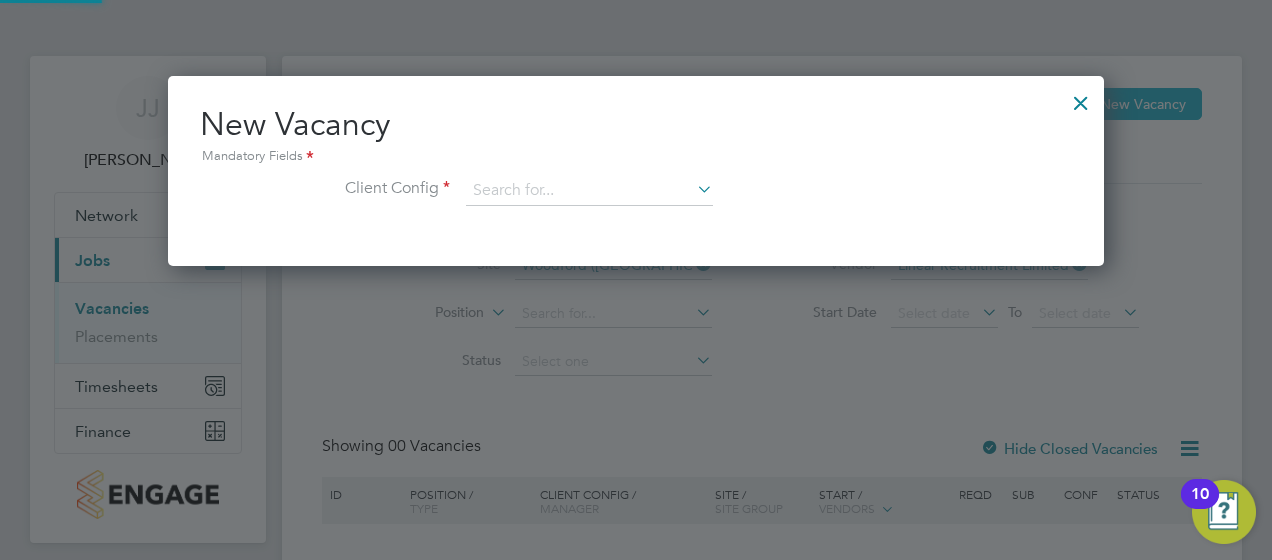 scroll, scrollTop: 10, scrollLeft: 10, axis: both 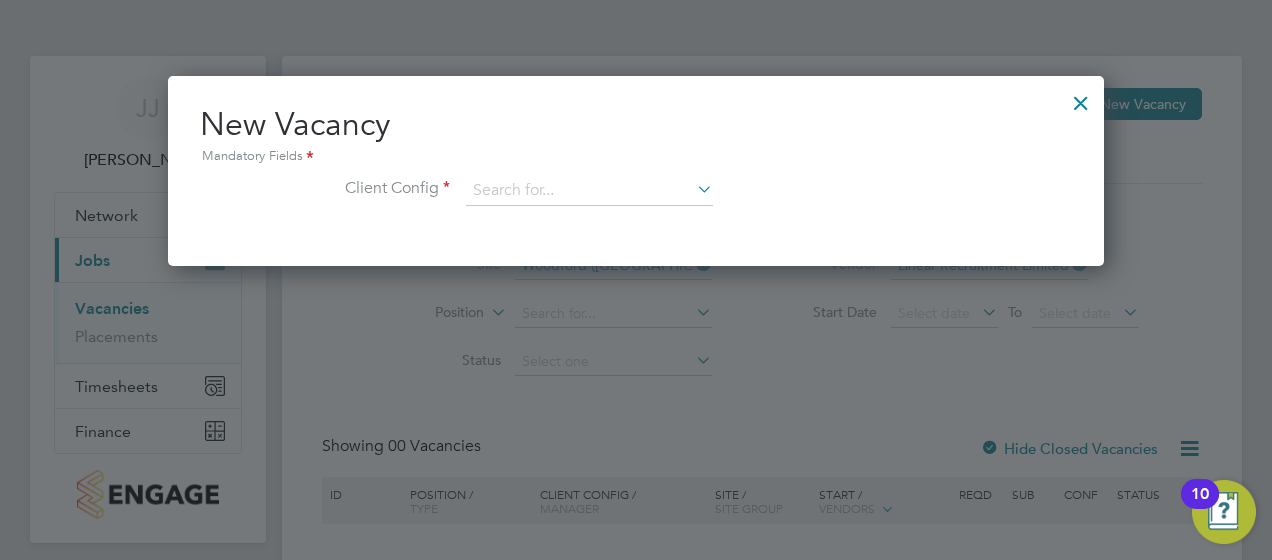 click at bounding box center (693, 189) 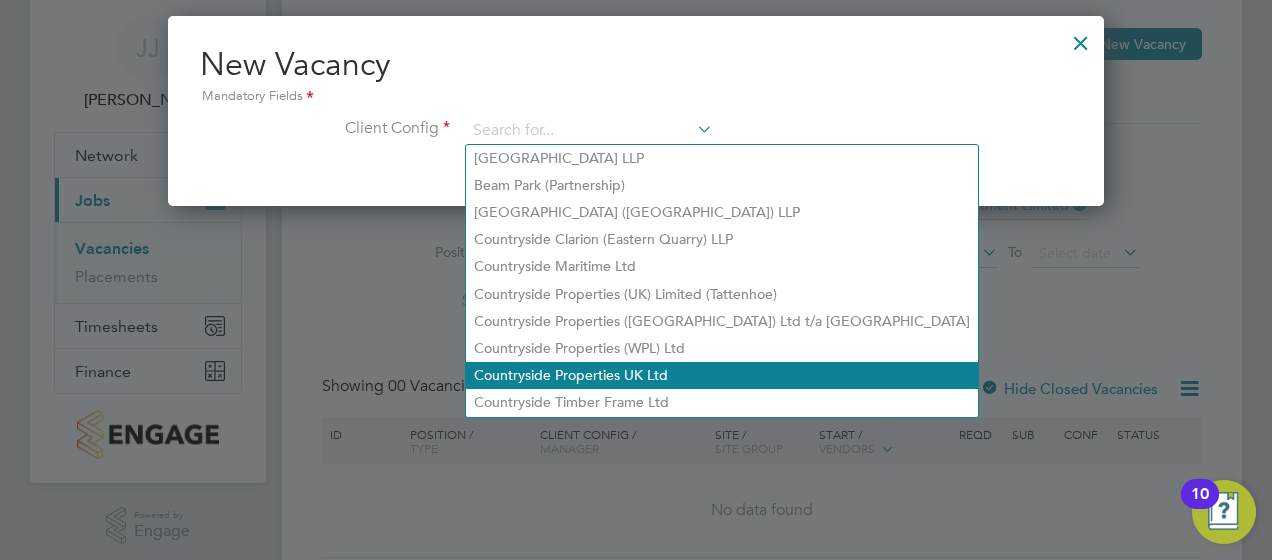scroll, scrollTop: 29, scrollLeft: 0, axis: vertical 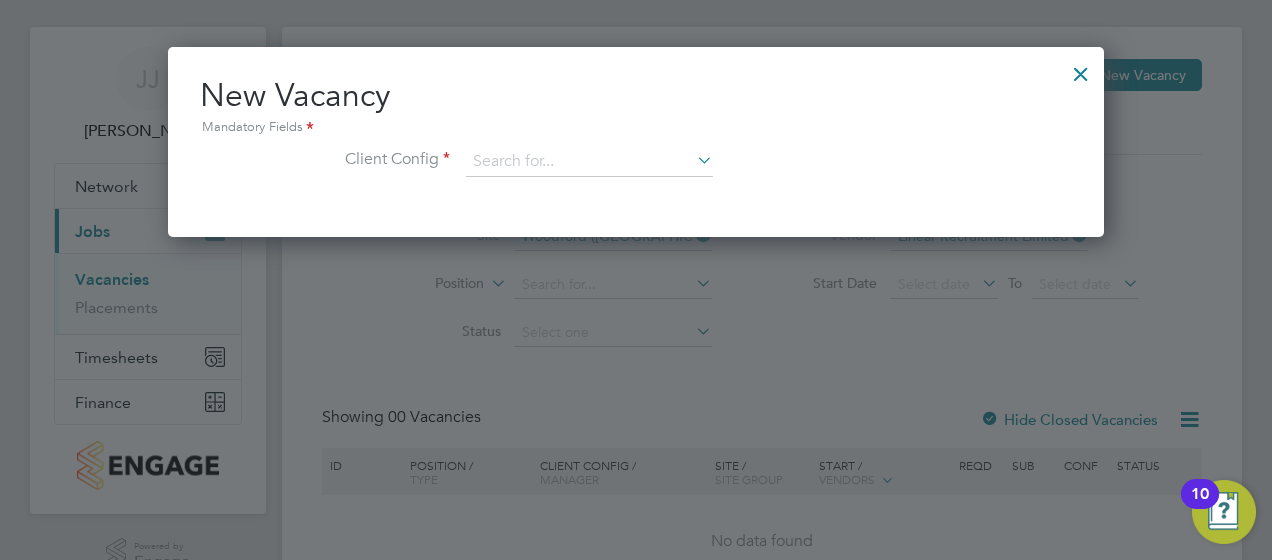 click at bounding box center [1081, 69] 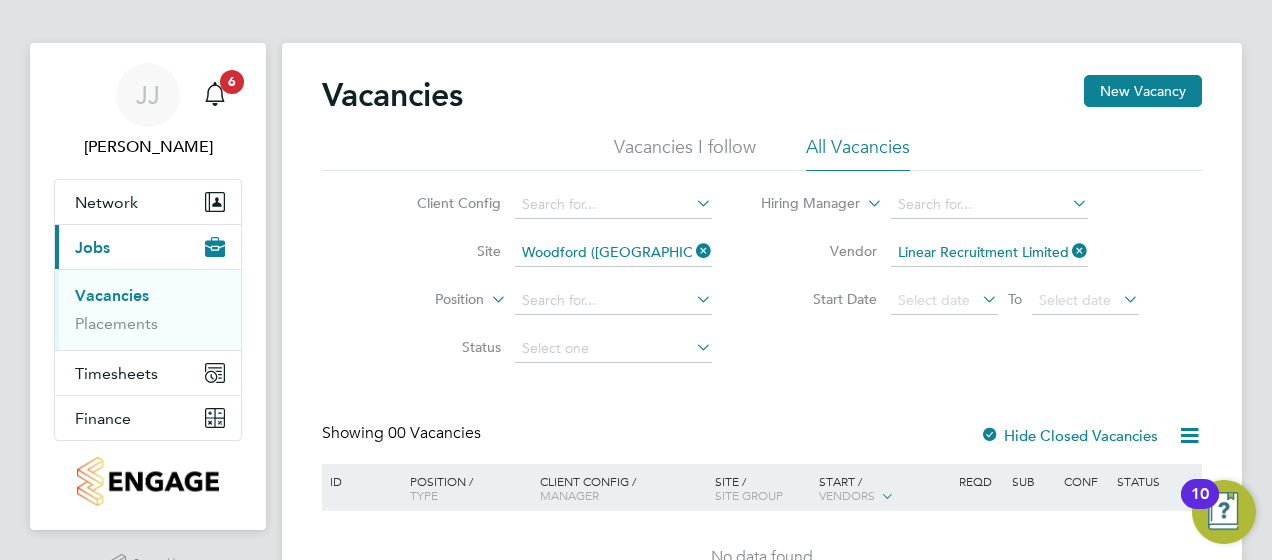 scroll, scrollTop: 0, scrollLeft: 0, axis: both 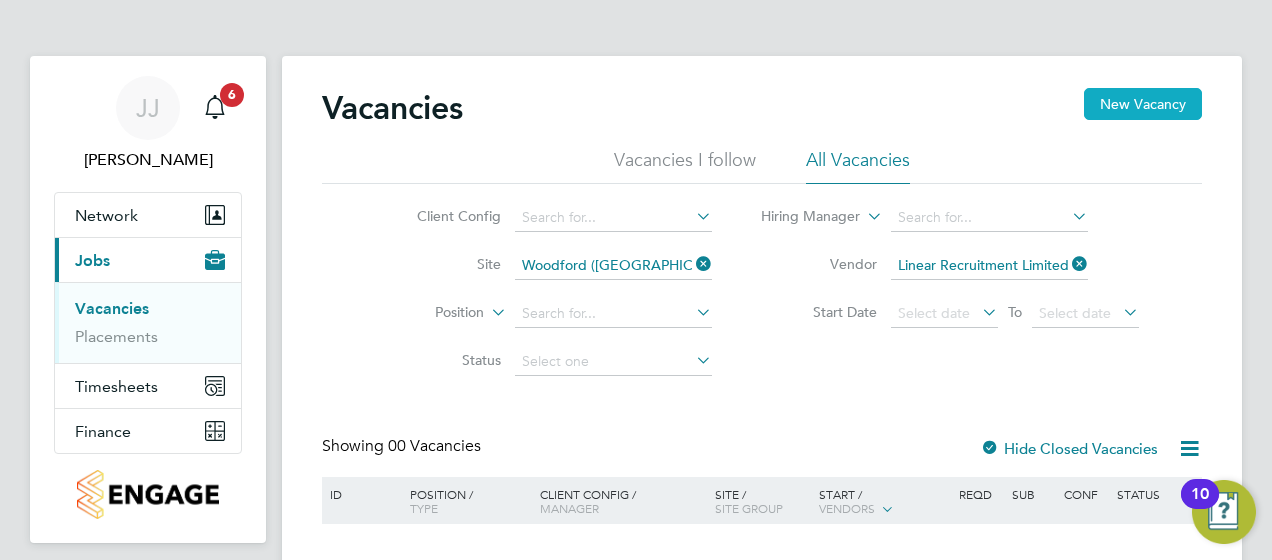click on "New Vacancy" 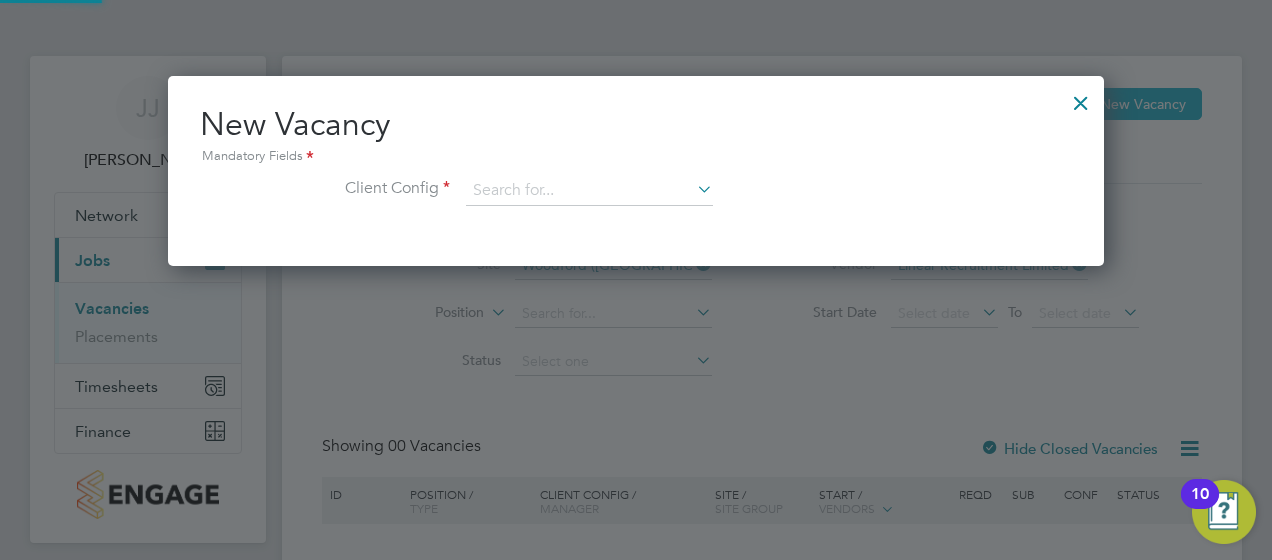 scroll, scrollTop: 10, scrollLeft: 10, axis: both 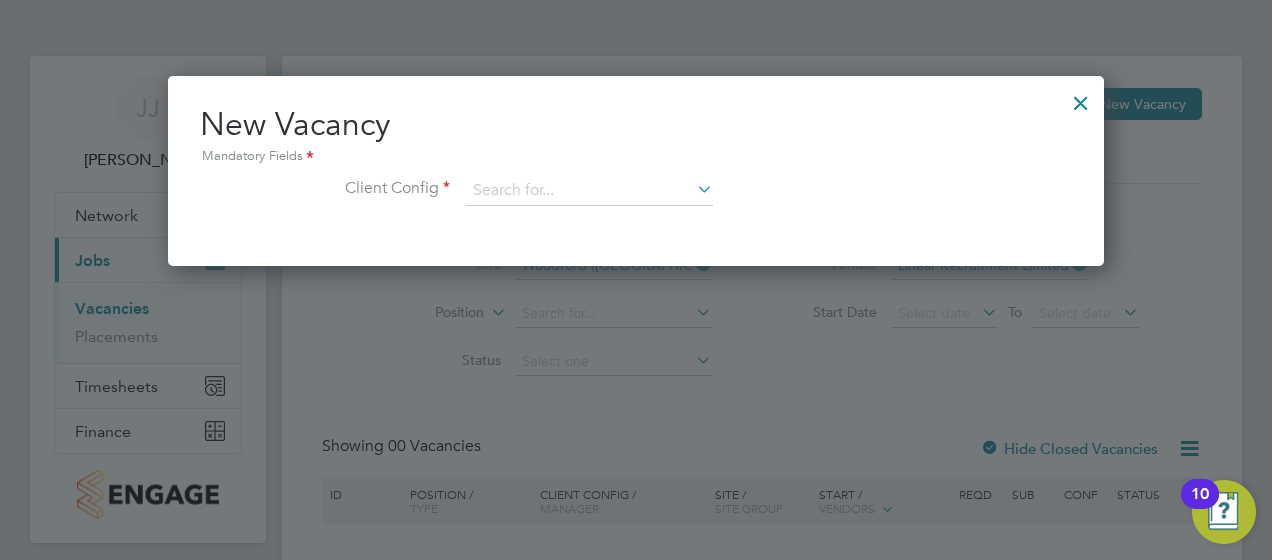 click at bounding box center [693, 189] 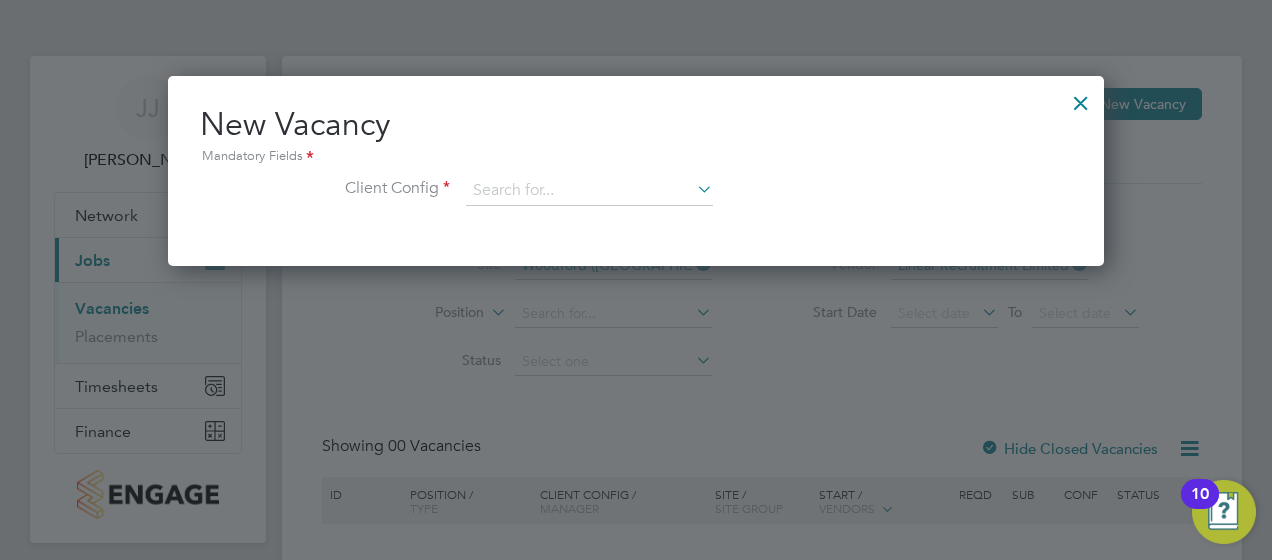 click on "Countryside Properties UK Ltd" 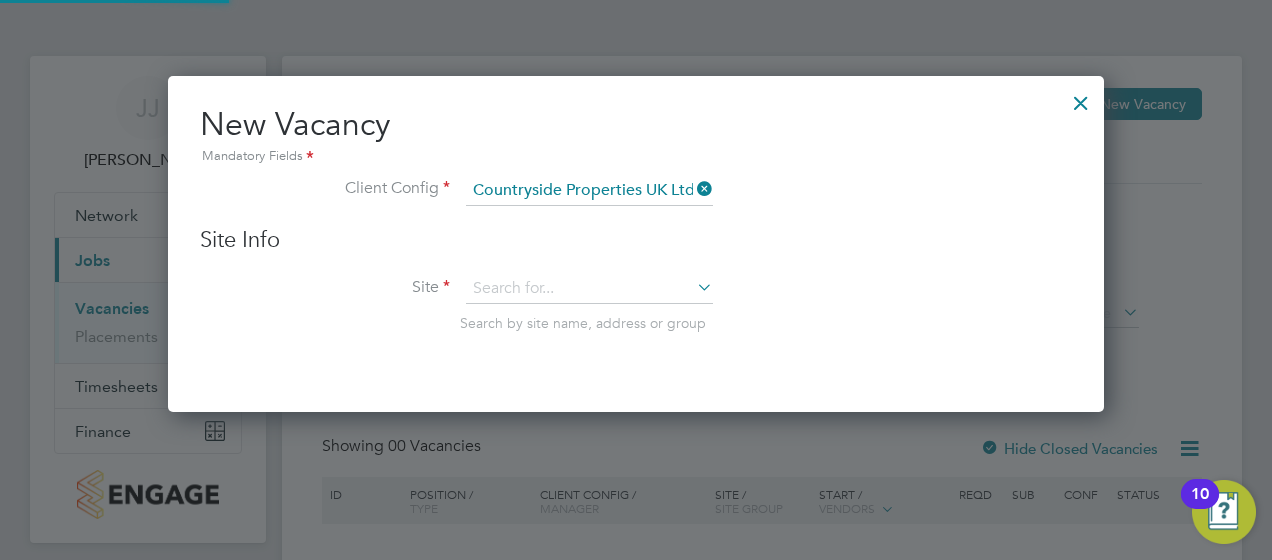 scroll, scrollTop: 10, scrollLeft: 10, axis: both 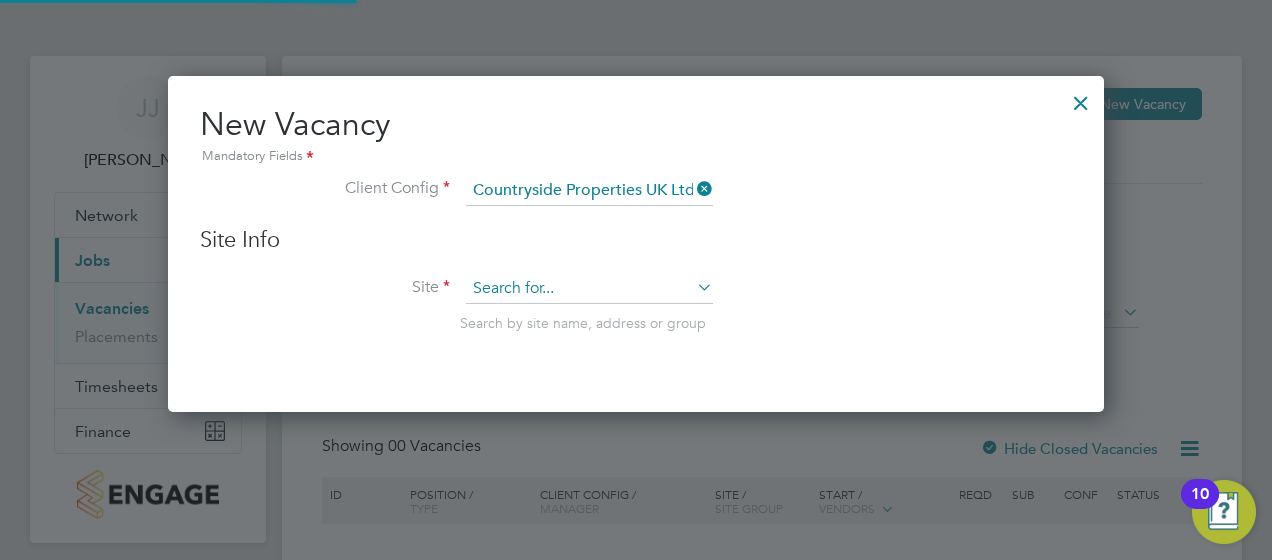 click at bounding box center [589, 289] 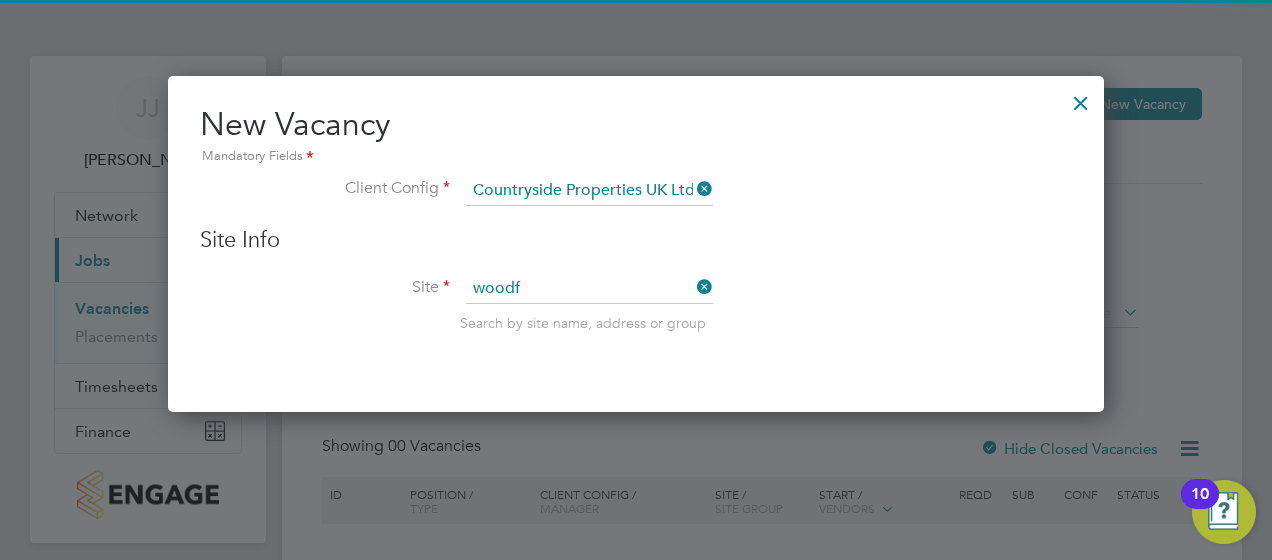 click on "Woodf ord (Stockport)" 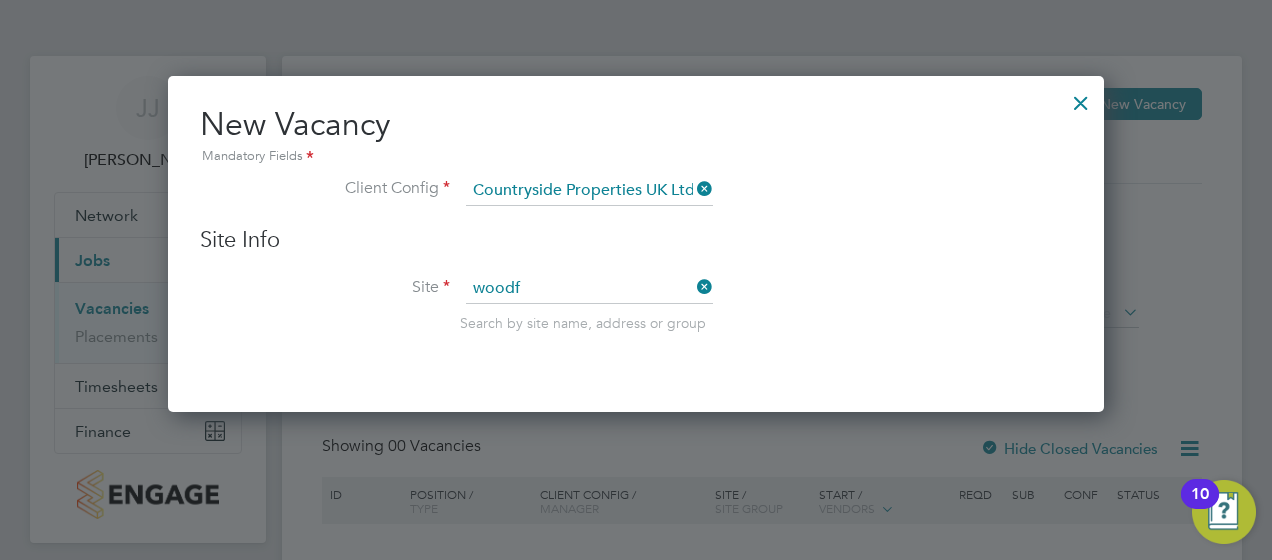 type on "Woodford ([GEOGRAPHIC_DATA])" 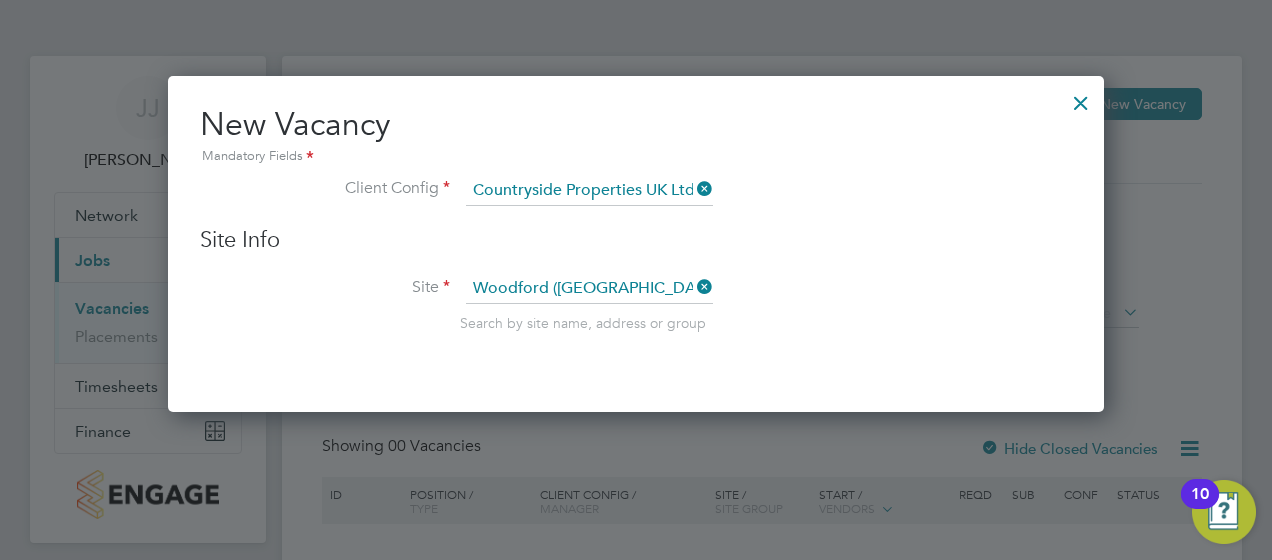 scroll, scrollTop: 10, scrollLeft: 10, axis: both 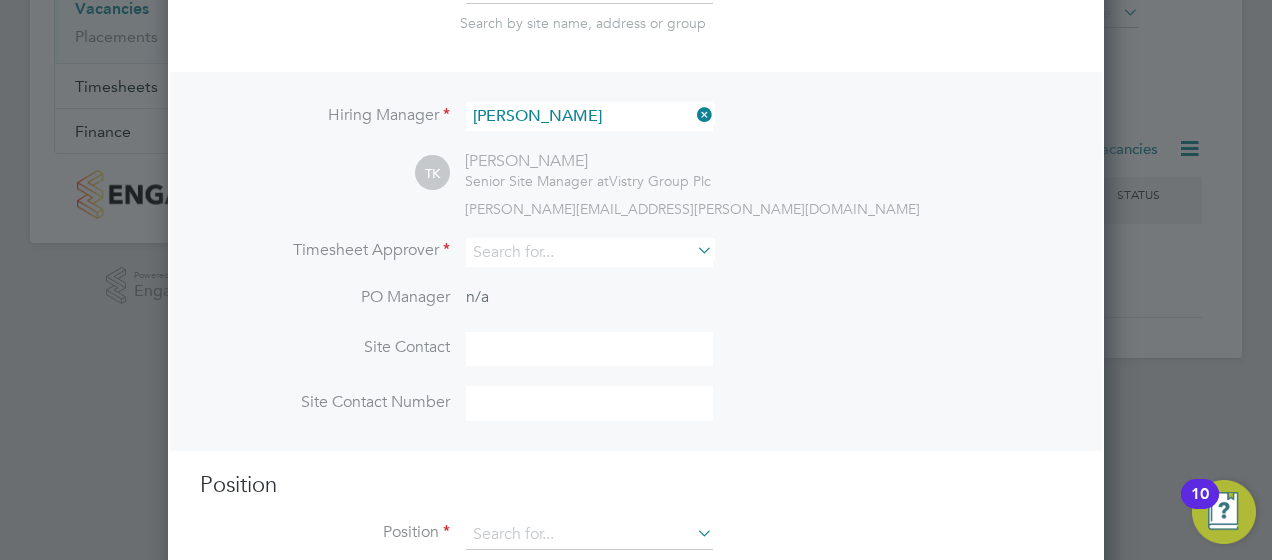 click at bounding box center (693, 250) 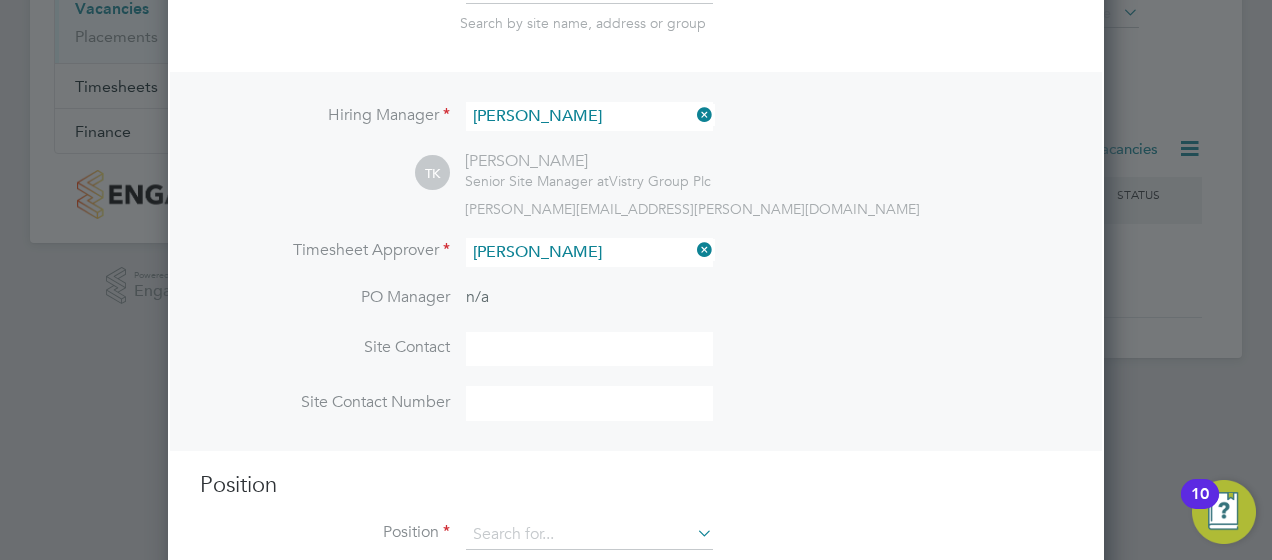 click on "Tony  Kavanagh" 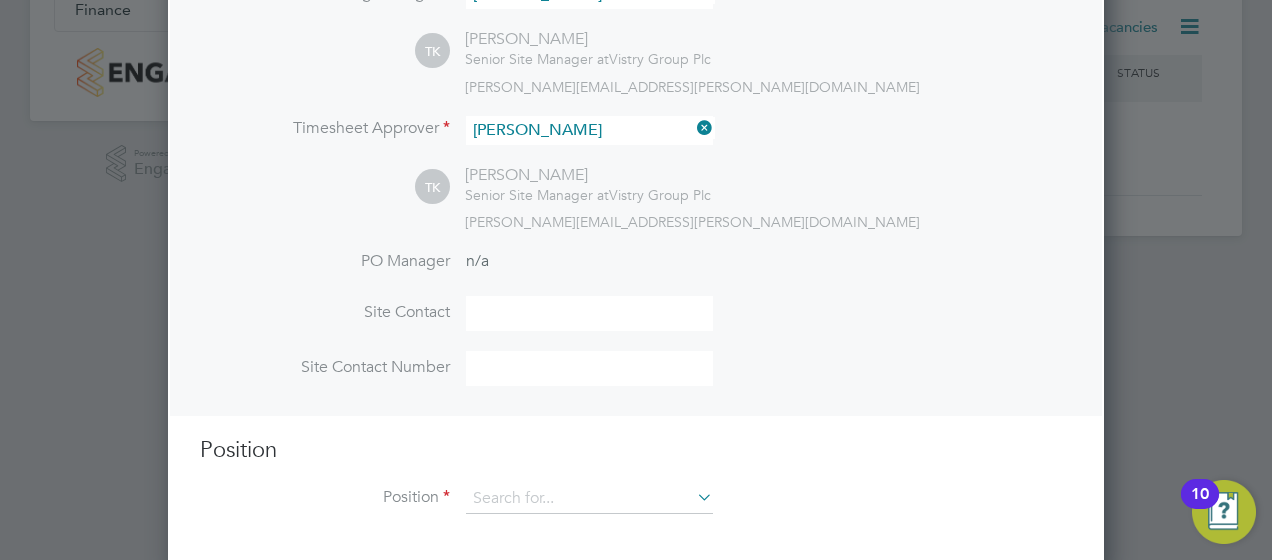 scroll, scrollTop: 433, scrollLeft: 0, axis: vertical 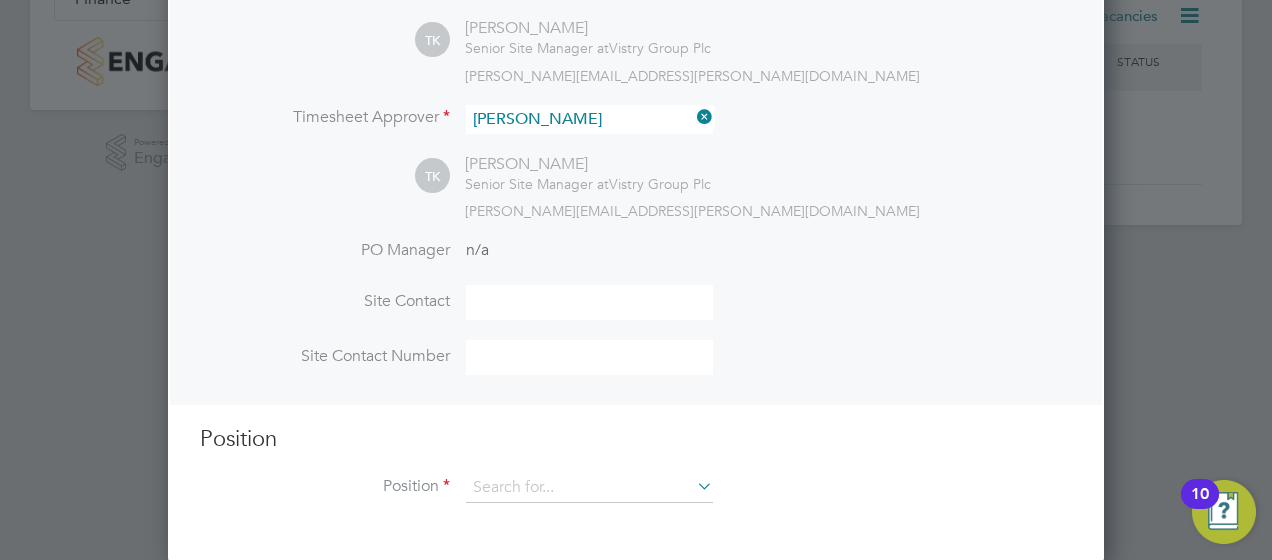 click at bounding box center (589, 302) 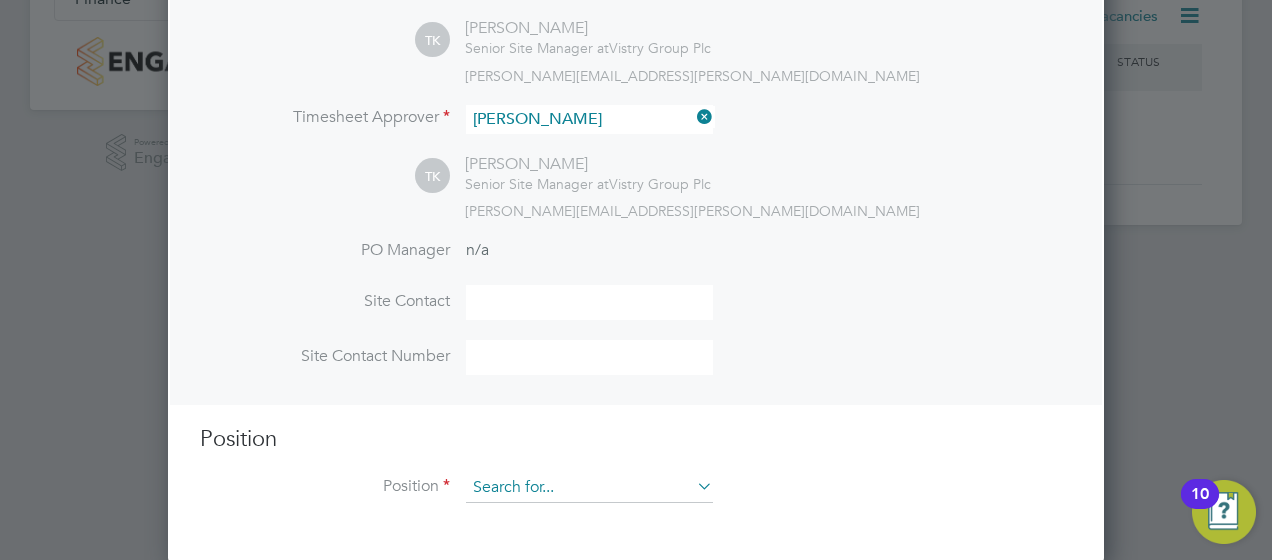 click at bounding box center (589, 488) 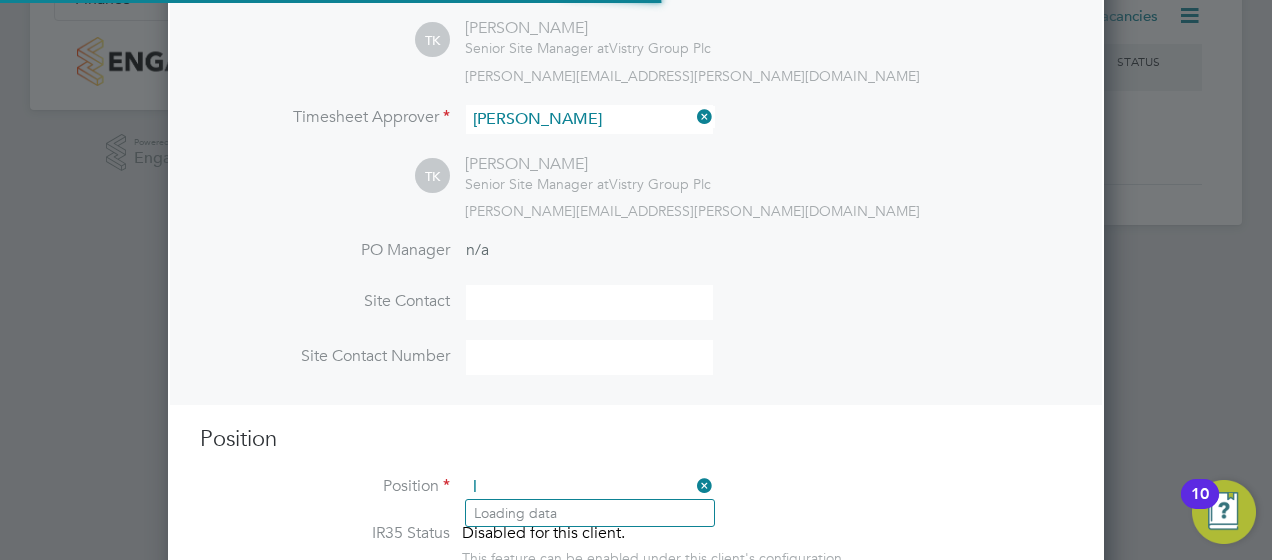 scroll, scrollTop: 10, scrollLeft: 10, axis: both 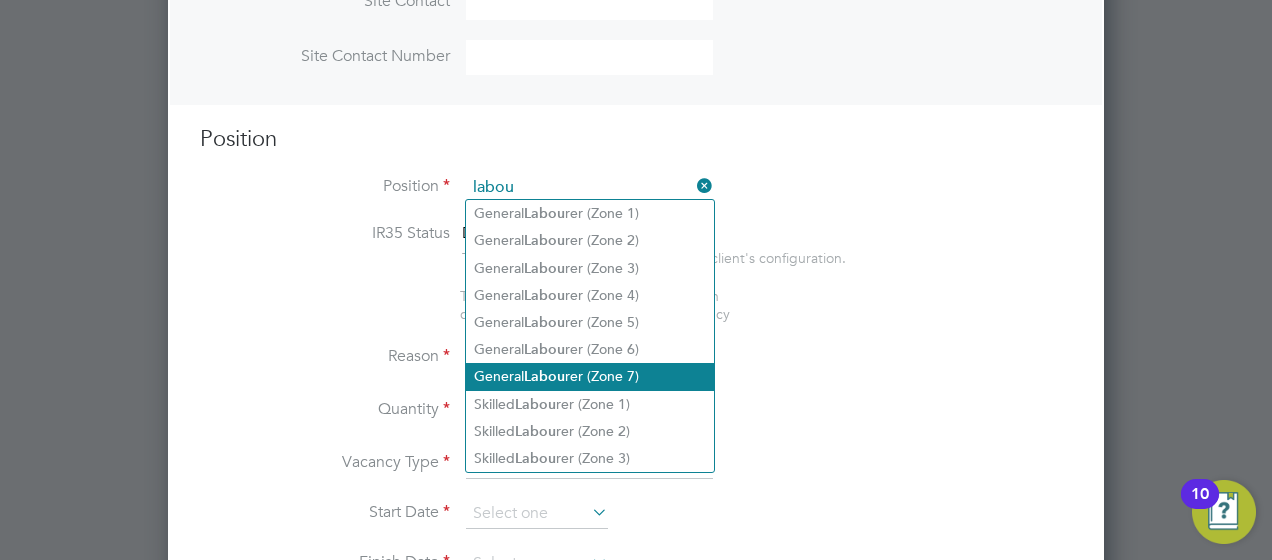 click on "General  Labou rer (Zone 7)" 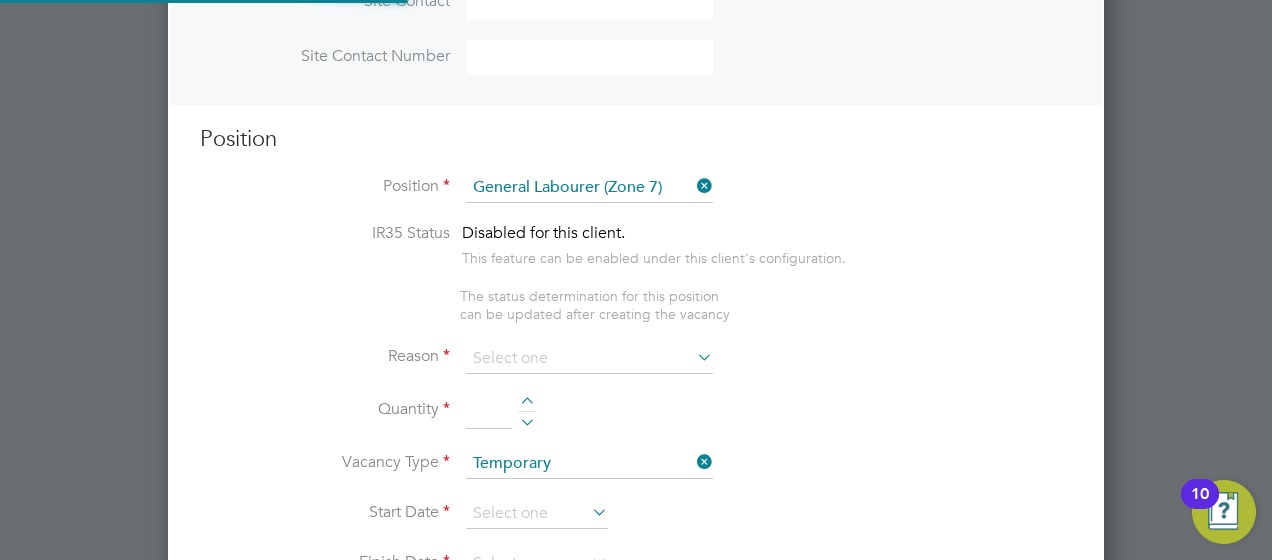click at bounding box center (693, 357) 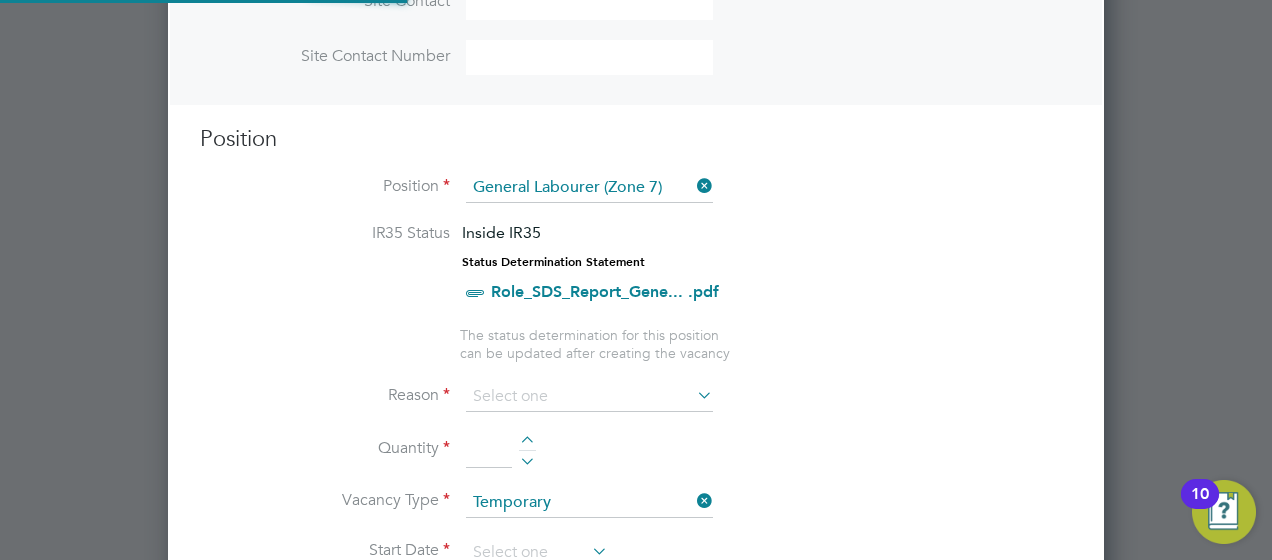 type on "•	General labouring duties
•	Supporting the trades on site
•	Moving materials and working with the Storeman / Materials Controller
•	Keeping work areas clear and safe" 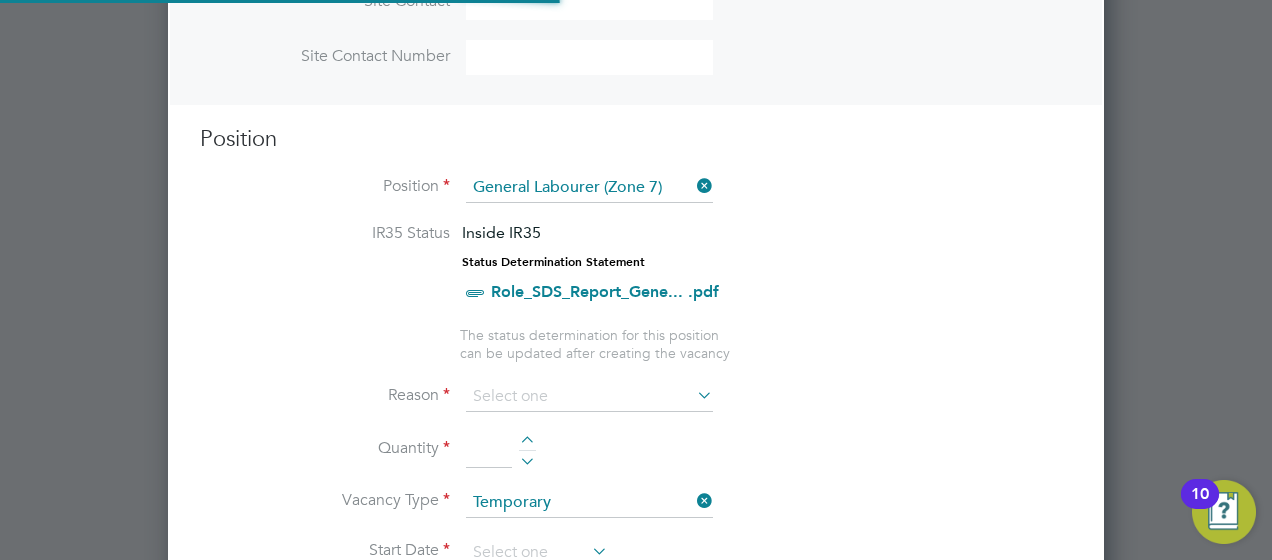 scroll, scrollTop: 2852, scrollLeft: 936, axis: both 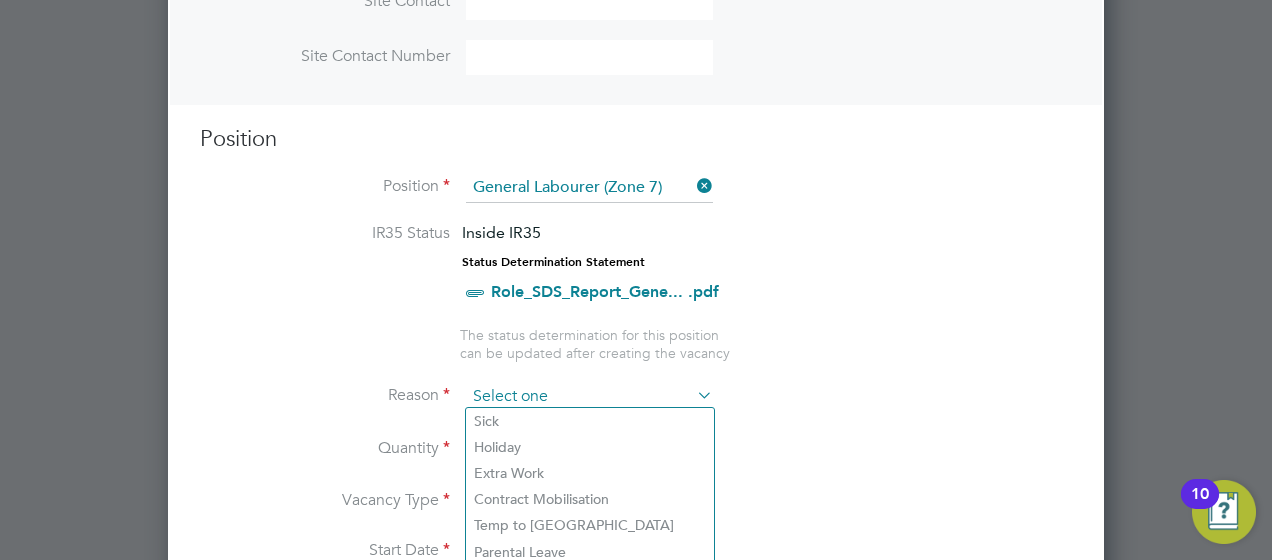click at bounding box center (589, 397) 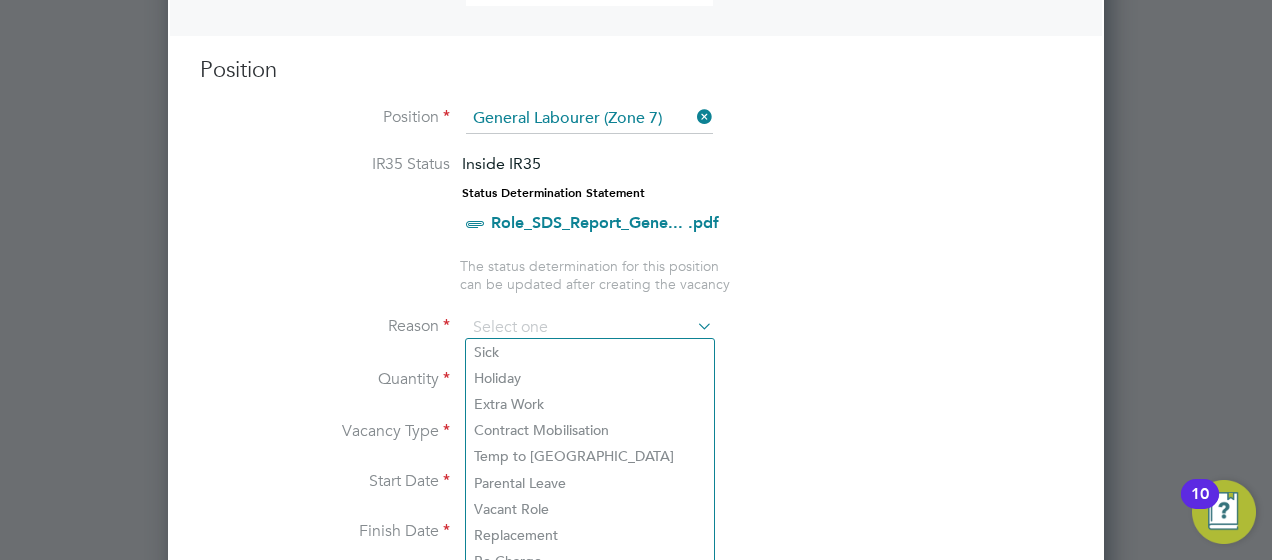 scroll, scrollTop: 833, scrollLeft: 0, axis: vertical 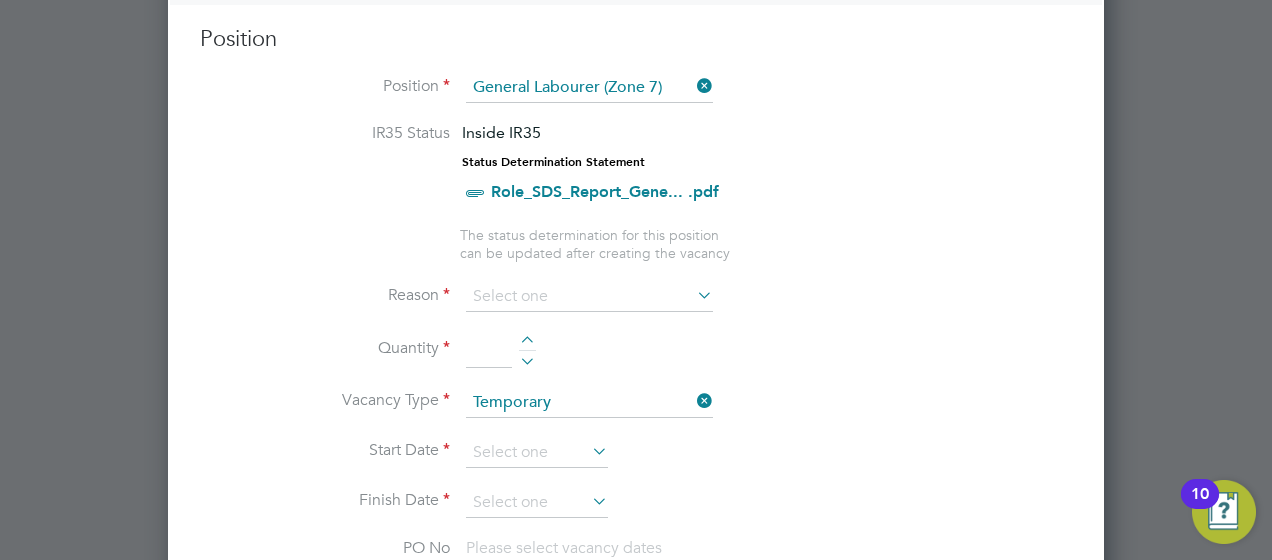 click on "Vacancies New Vacancy Vacancies I follow All Vacancies Client Config     Site   Woodford (Stockport)   Position     Status   Hiring Manager     Vendor   Linear Recruitment Limited Start Date
Select date
To
Select date
Showing   00 Vacancies Hide Closed Vacancies ID  Position / Type   Client Config / Manager Site / Site Group Start / Vendors   Reqd Sub Conf Status No data found Show  30  more Placement Saved Your placement has been updated. Cancel Okay
No contacts found
City Cal lin g Limited Front lin e Recruitment Leicester Limited Lin ear Recruitment Limited Lin sco Limited Trade lin e Recruitment Ltd M T W T F S S M T W T F S S Download vacancies report Woodf ord (Stockport) Select a Client Config to search Positions Acton Gardens LLP Beam Park (Partnership) Clapham Park (Metropolitan Countryside) LLP Countryside Clarion (Eastern Quarry) LLP Countryside Maritime Ltd Countryside Properties (UK) Limited (Tattenhoe) Countryside Properties UK Ltd" 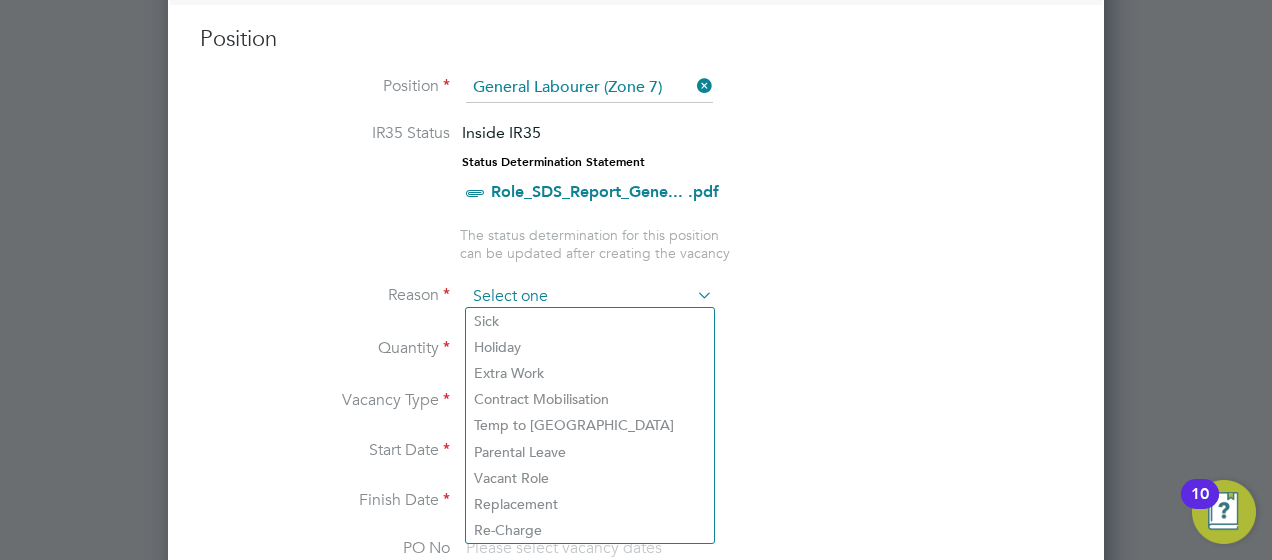 click at bounding box center (589, 297) 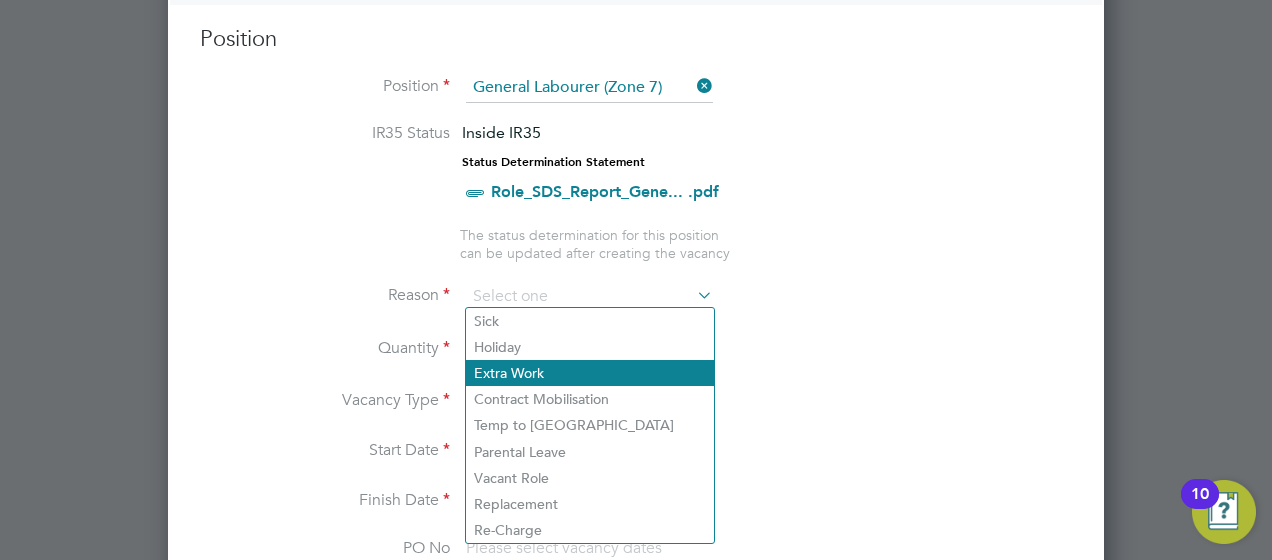 click on "Extra Work" 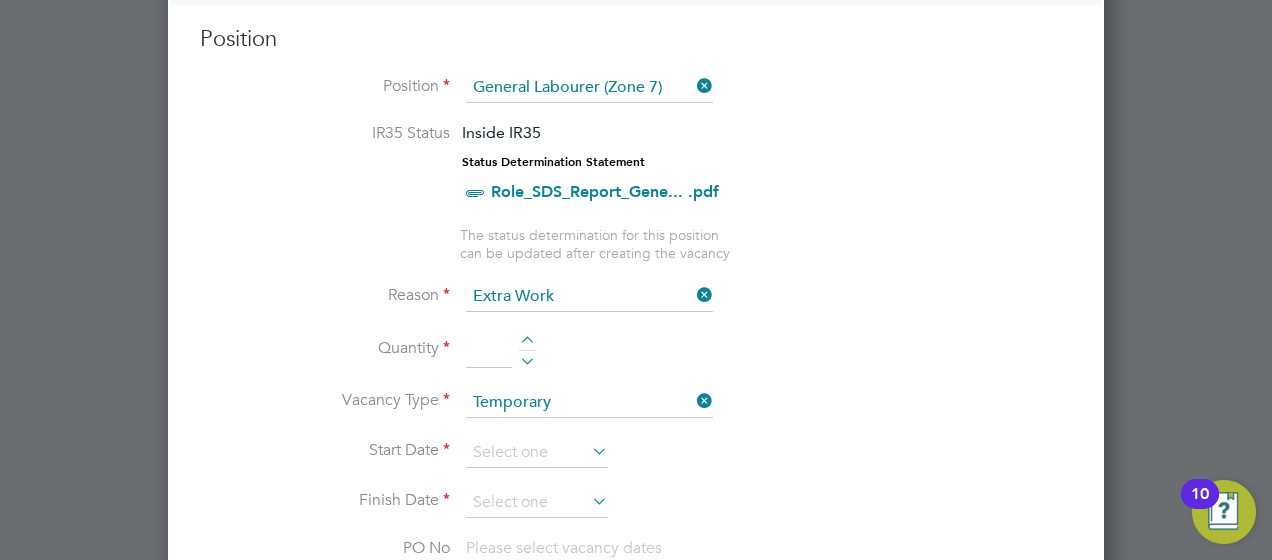 click on "Quantity" at bounding box center [636, 360] 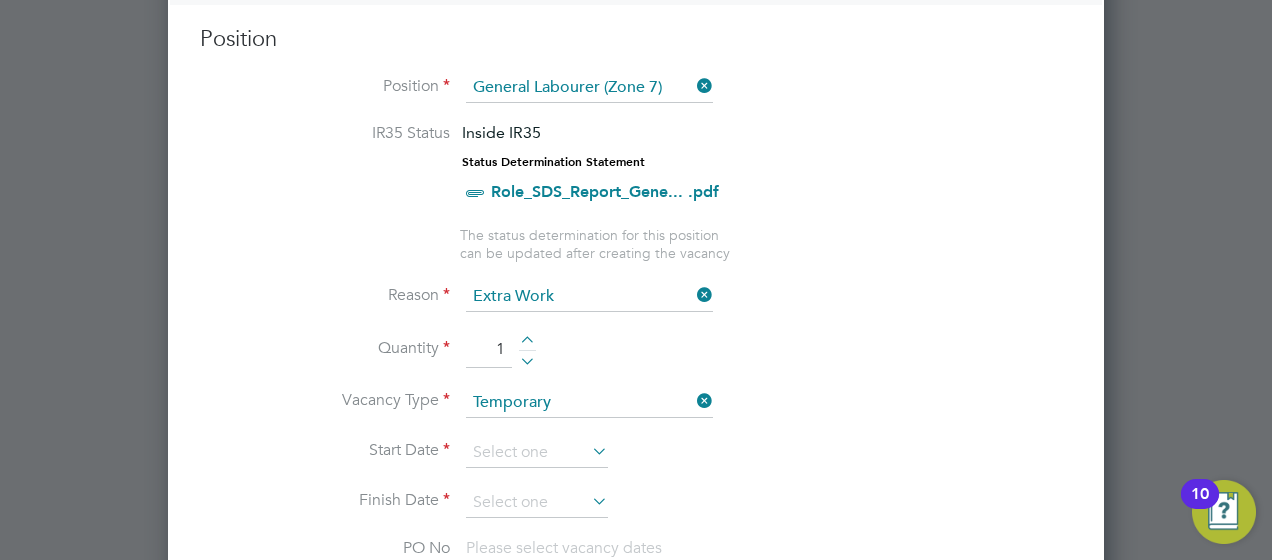 type on "1" 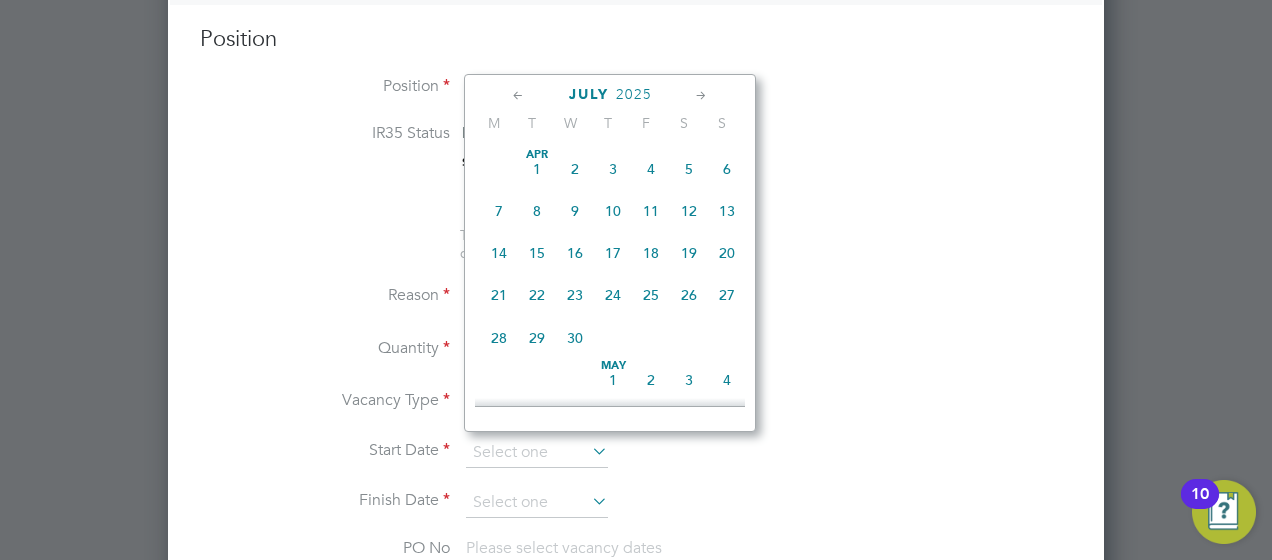 scroll, scrollTop: 644, scrollLeft: 0, axis: vertical 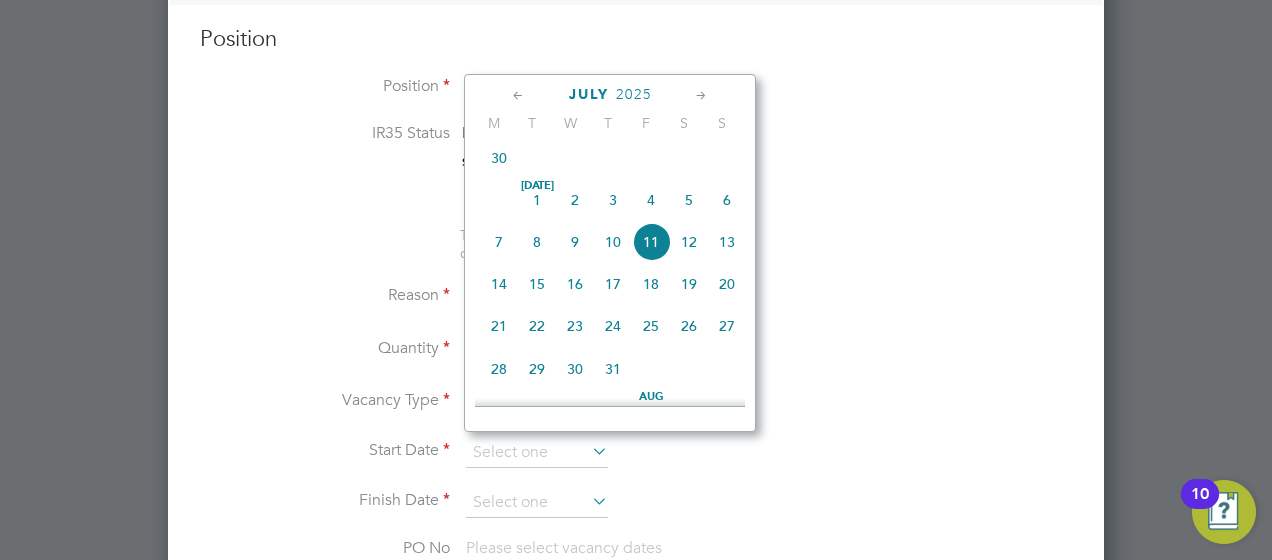 click on "8" 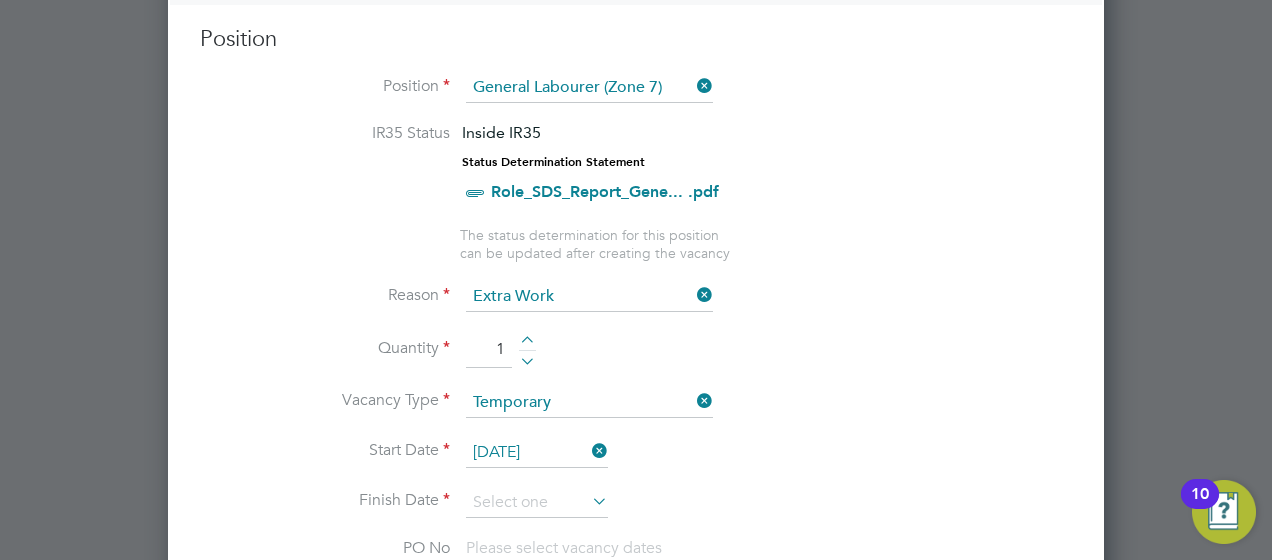 click at bounding box center (588, 501) 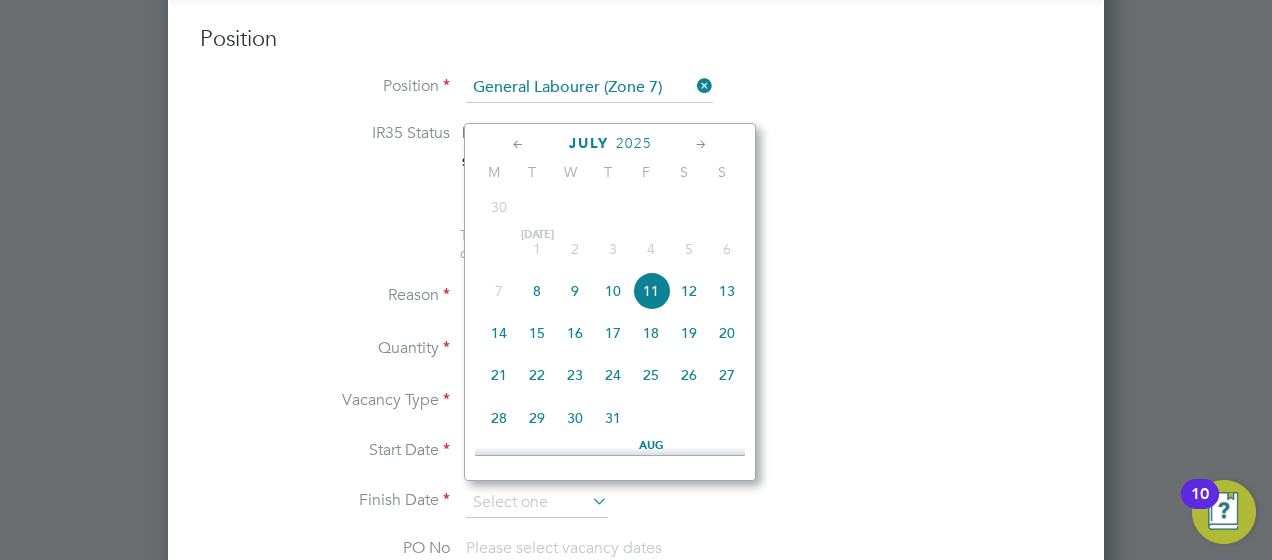 click on "15" 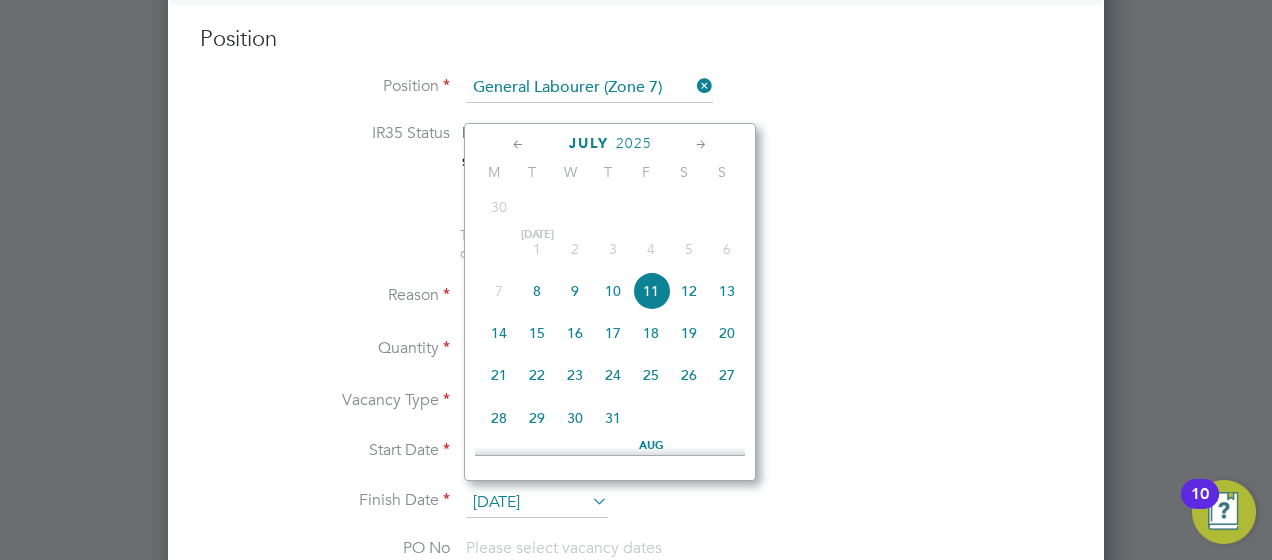scroll, scrollTop: 10, scrollLeft: 10, axis: both 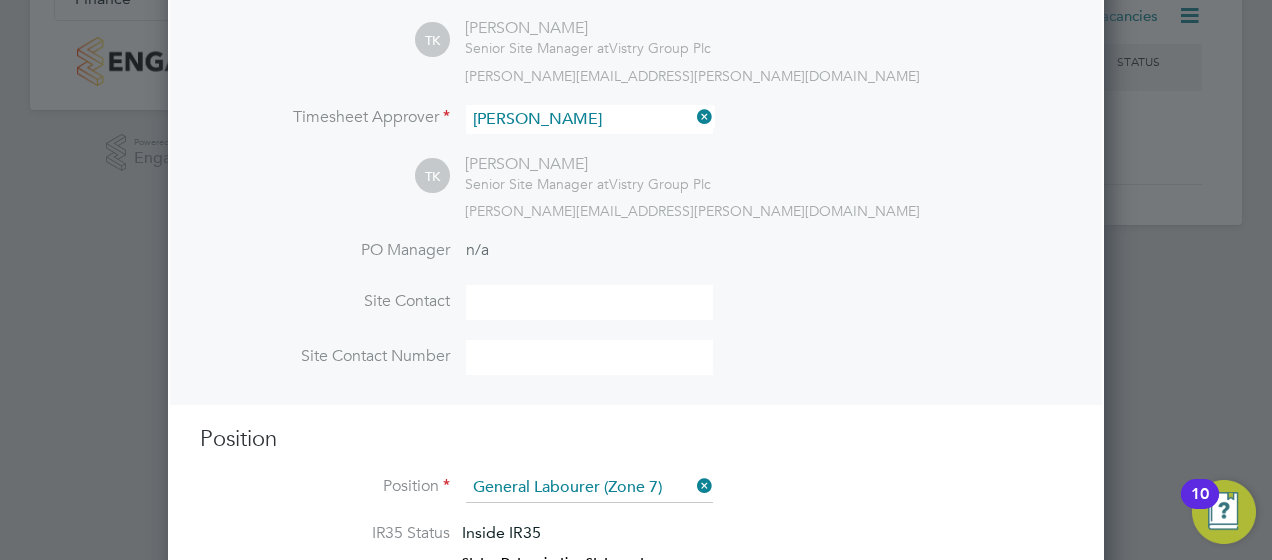 click at bounding box center (589, 302) 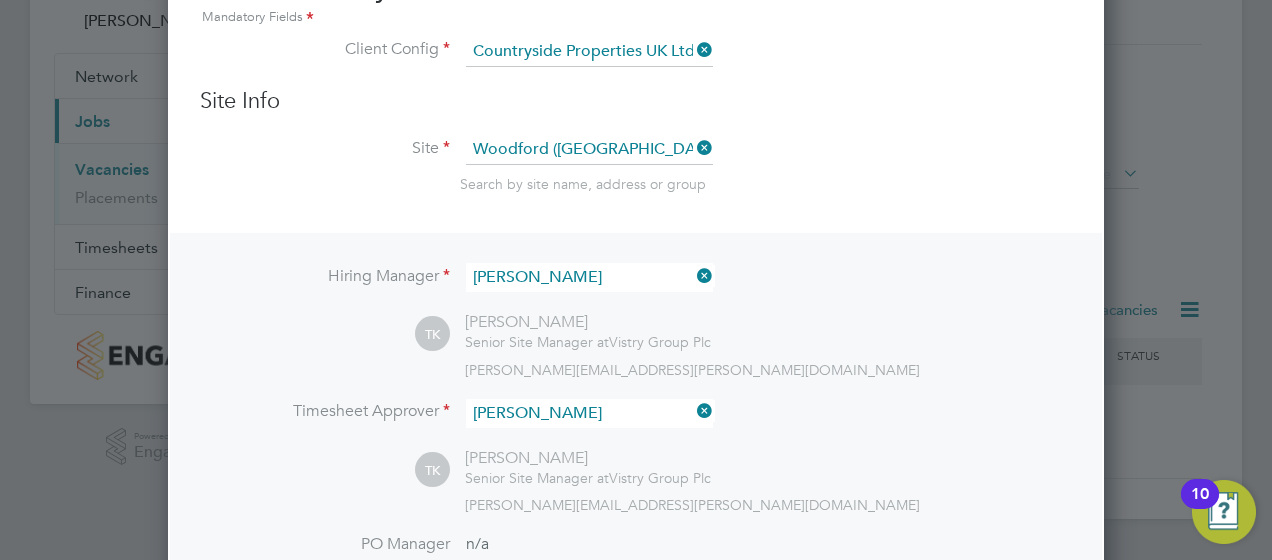 scroll, scrollTop: 133, scrollLeft: 0, axis: vertical 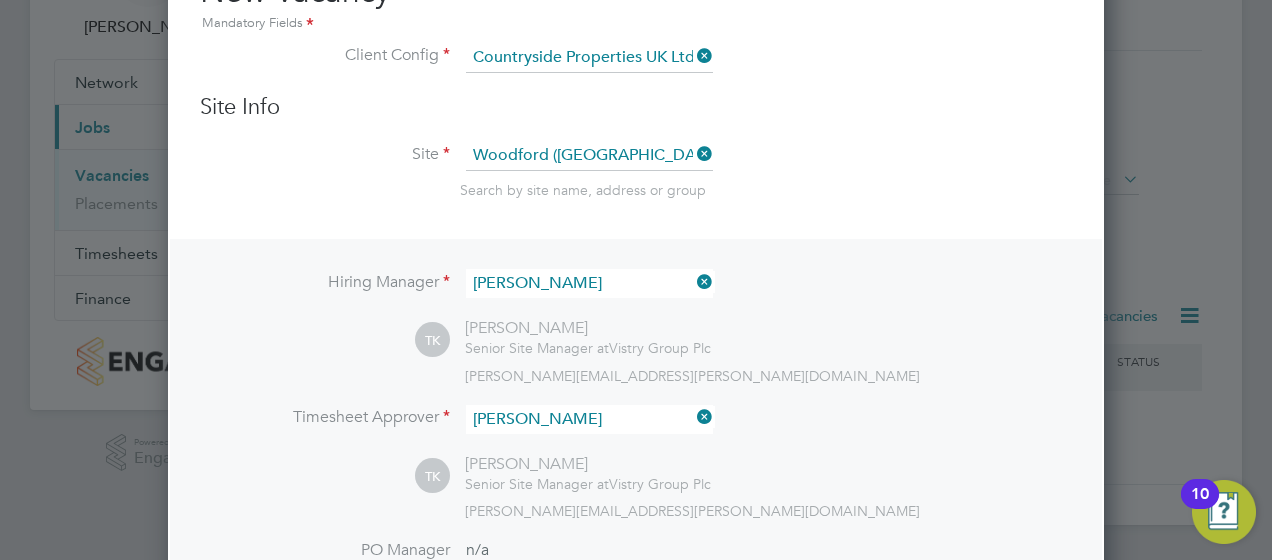 type on "Tony Kavanagh" 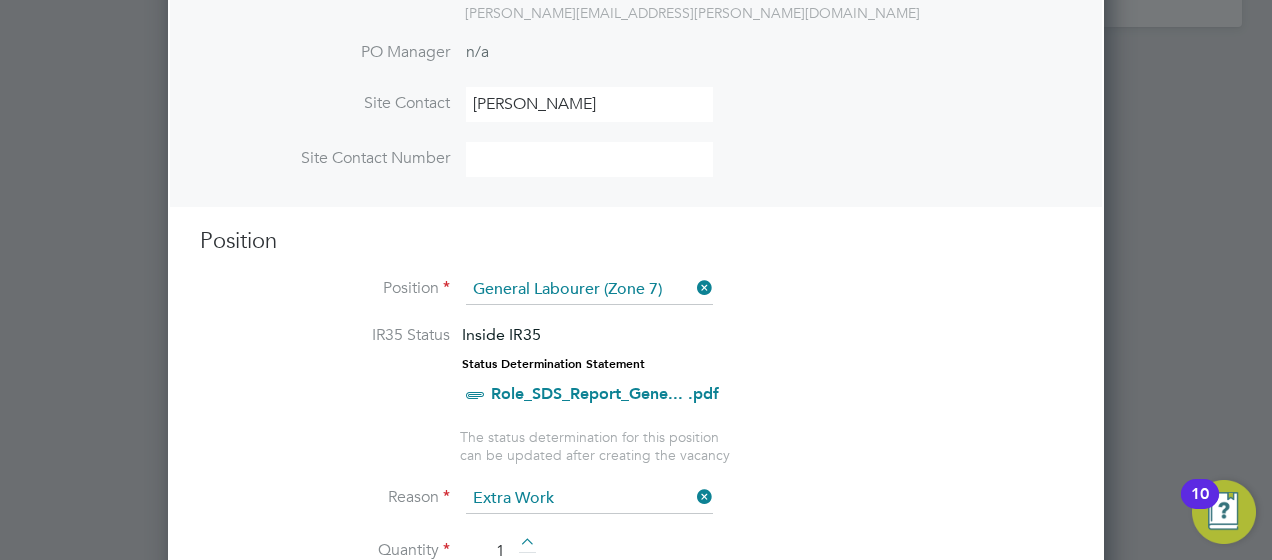 scroll, scrollTop: 600, scrollLeft: 0, axis: vertical 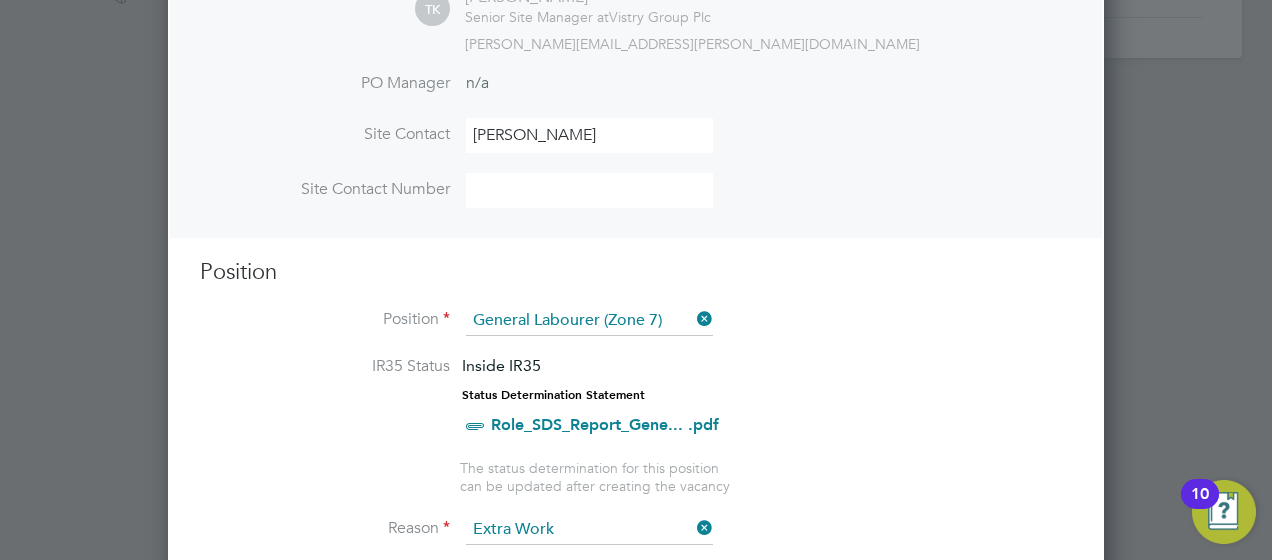click at bounding box center [589, 190] 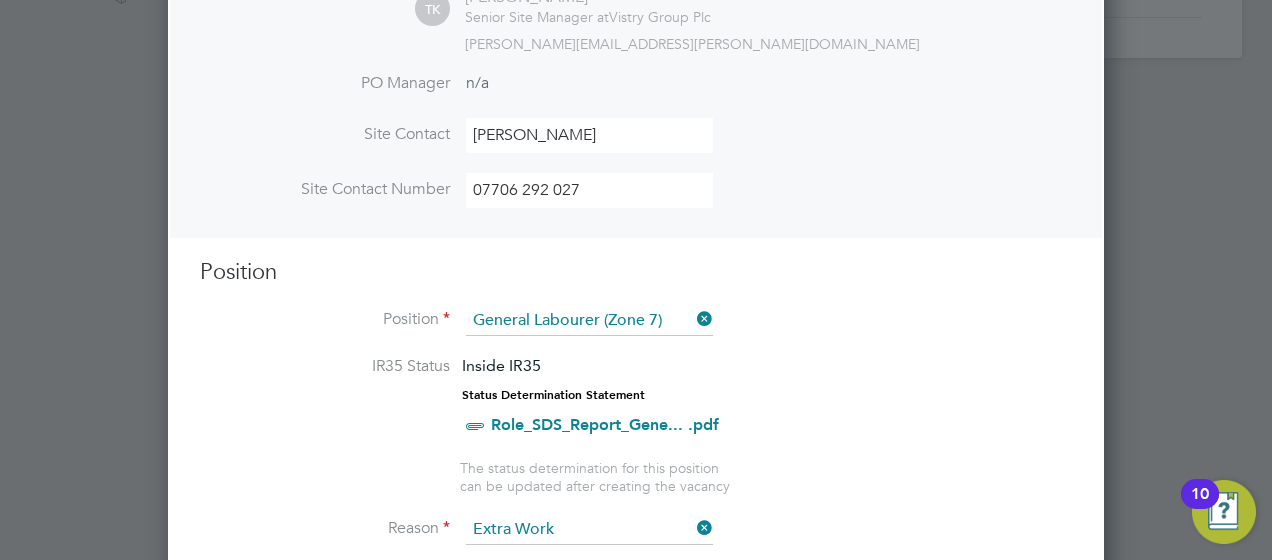 type on "07706 292 027" 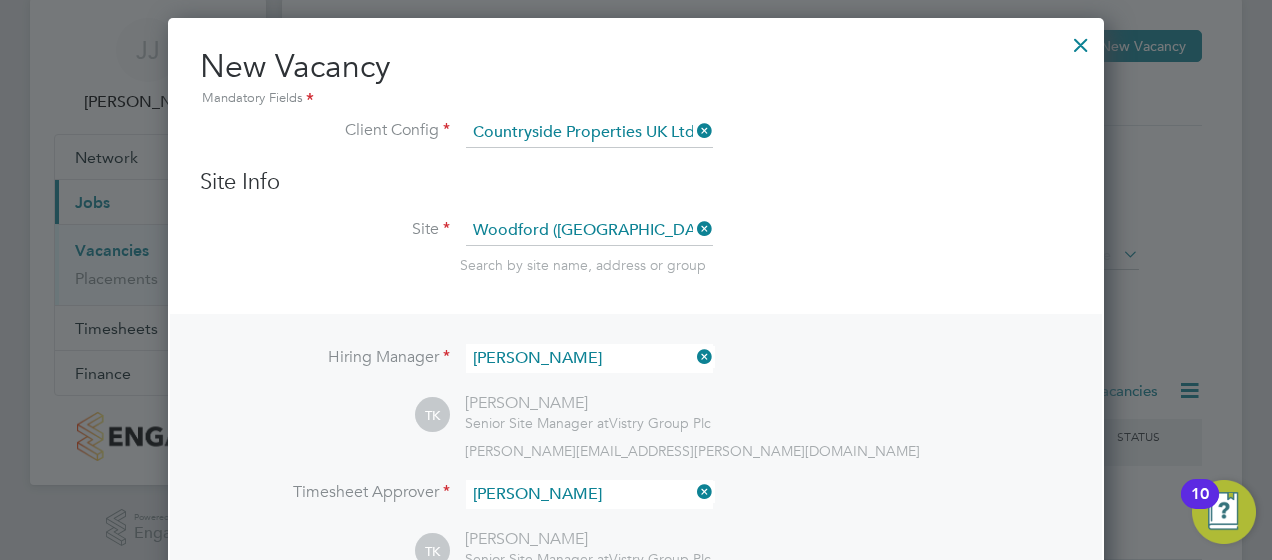 scroll, scrollTop: 0, scrollLeft: 0, axis: both 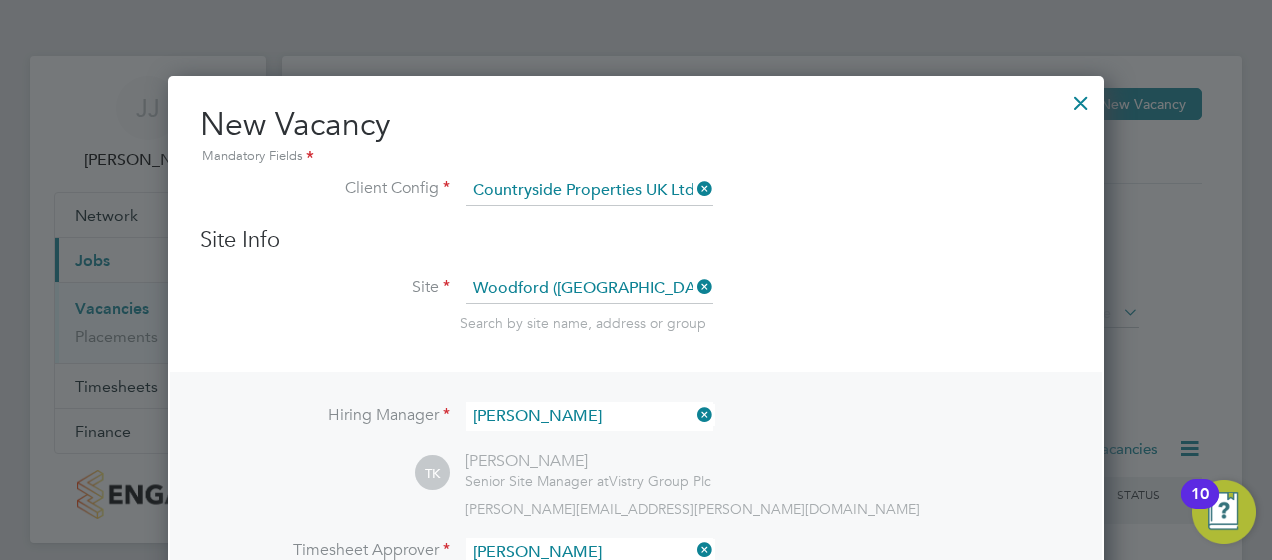 drag, startPoint x: 1086, startPoint y: 100, endPoint x: 1080, endPoint y: 114, distance: 15.231546 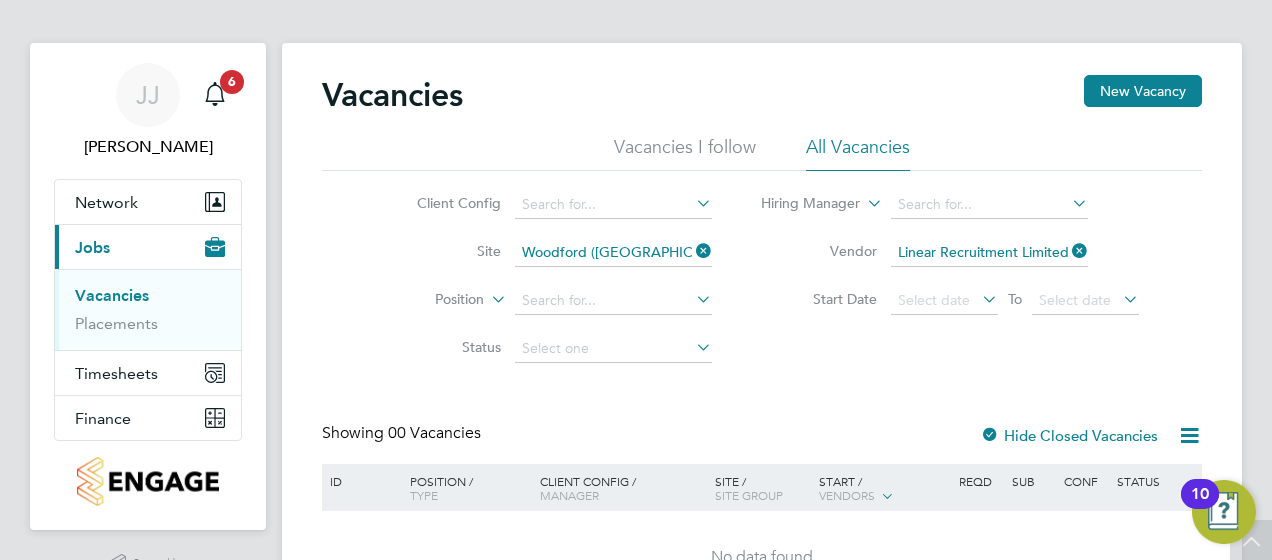 scroll, scrollTop: 0, scrollLeft: 0, axis: both 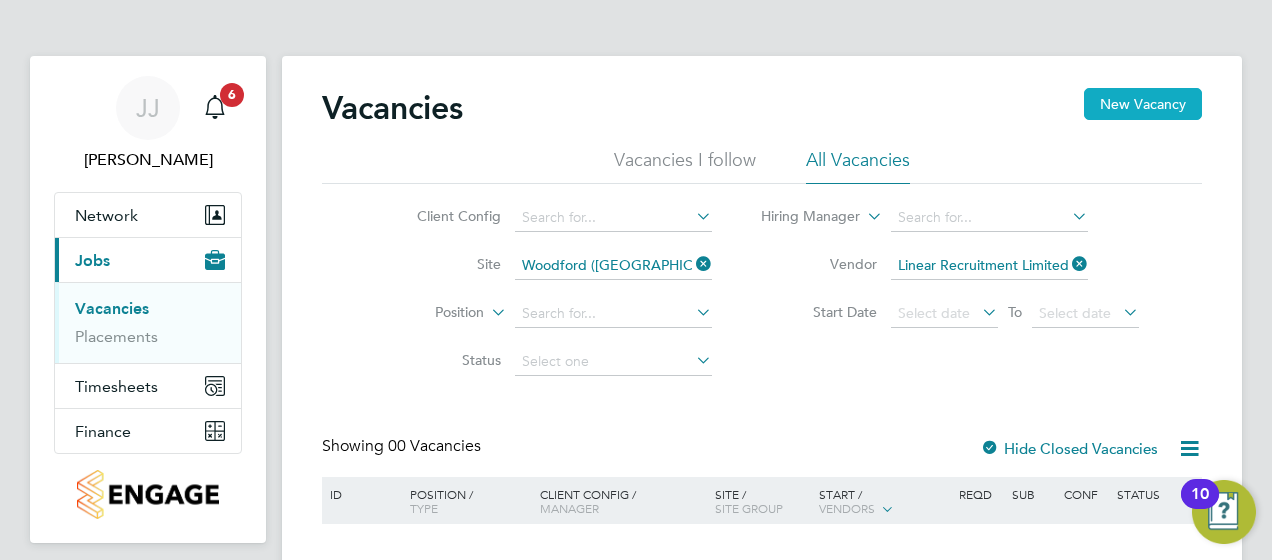click on "New Vacancy" 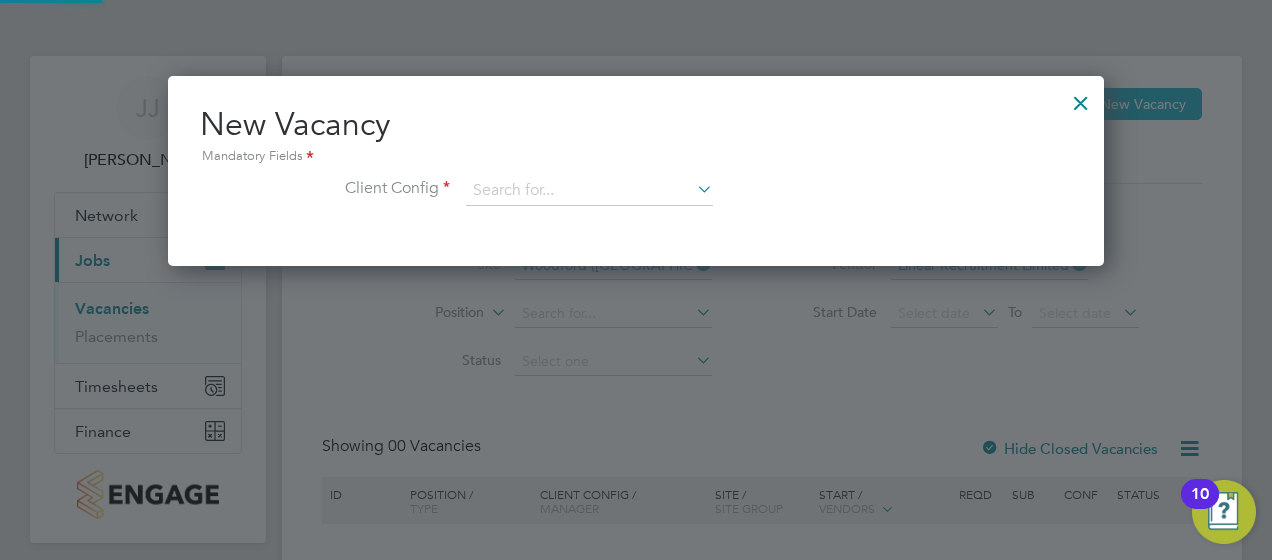 scroll, scrollTop: 10, scrollLeft: 10, axis: both 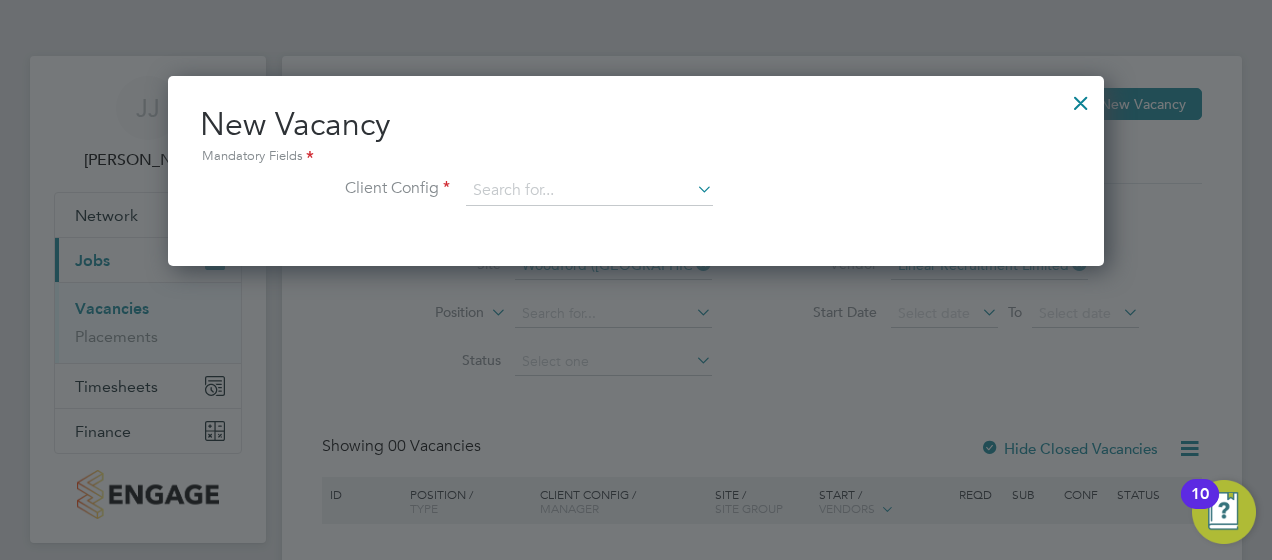 click at bounding box center (693, 189) 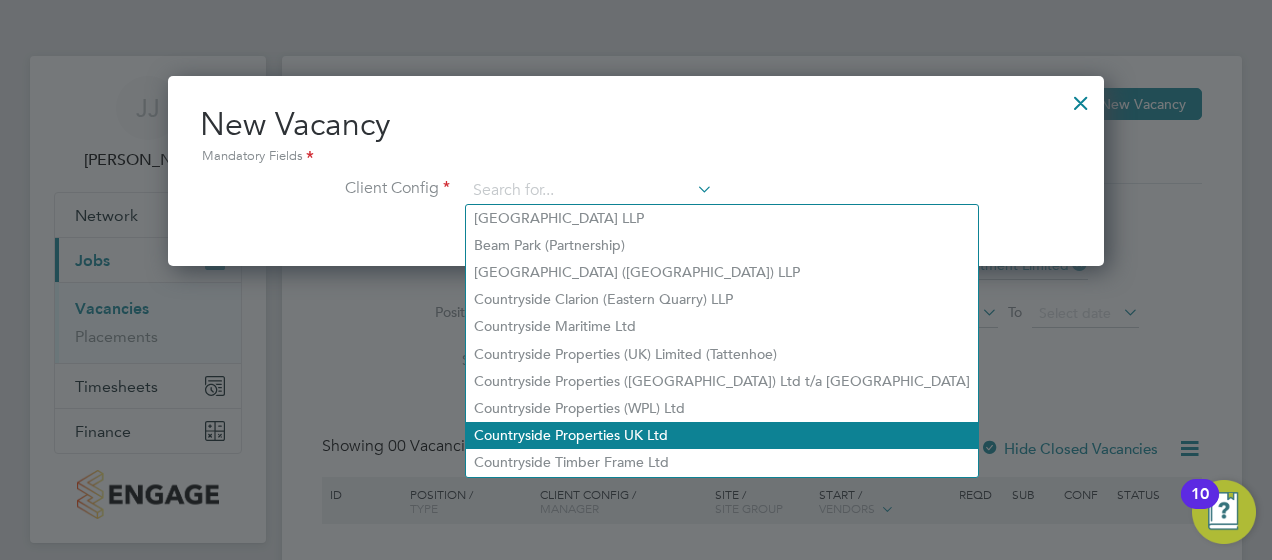 click on "Countryside Properties UK Ltd" 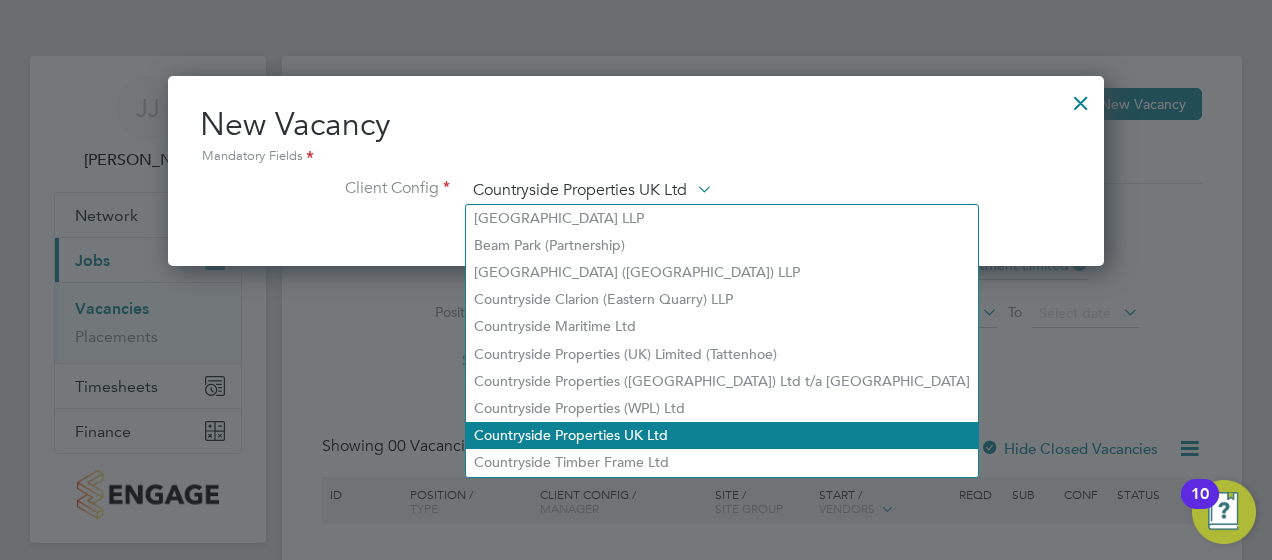 scroll, scrollTop: 10, scrollLeft: 10, axis: both 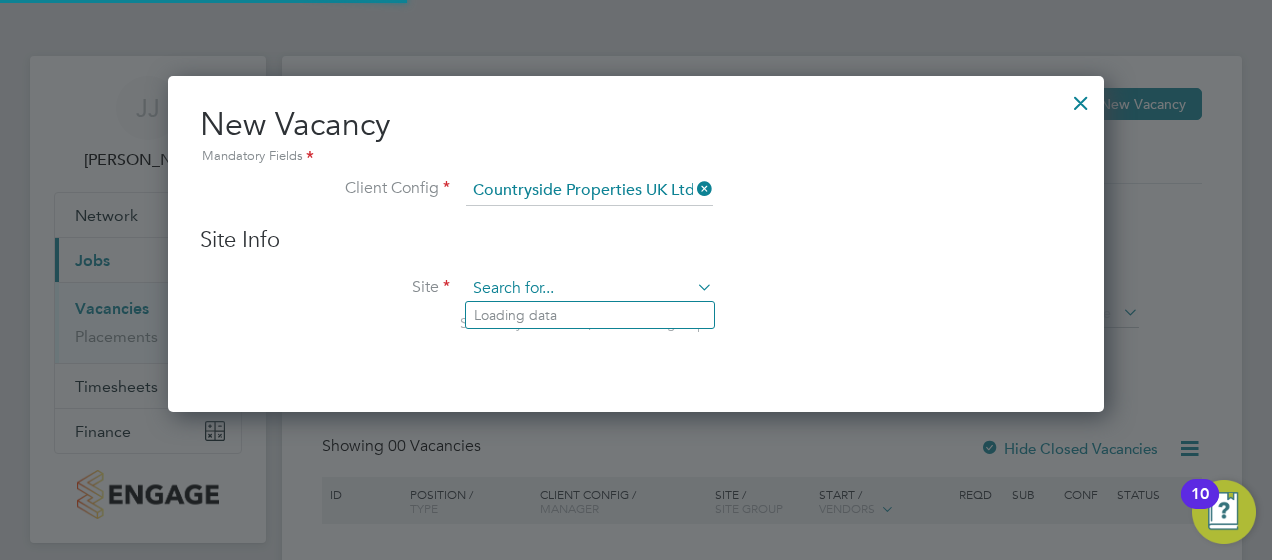 click at bounding box center [589, 289] 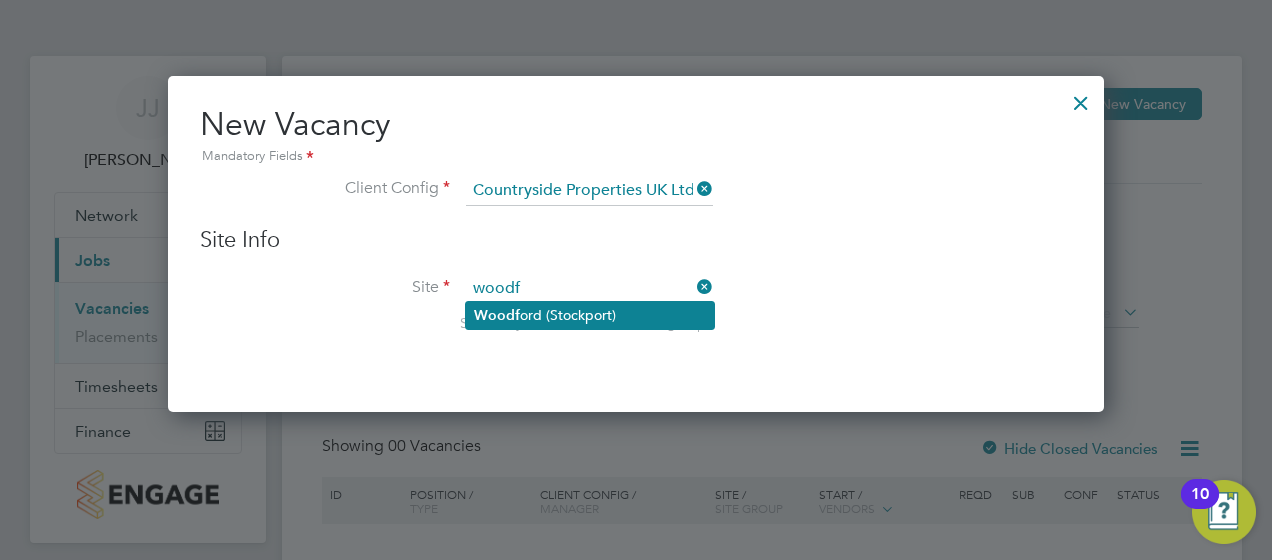 click on "Woodf ord (Stockport)" 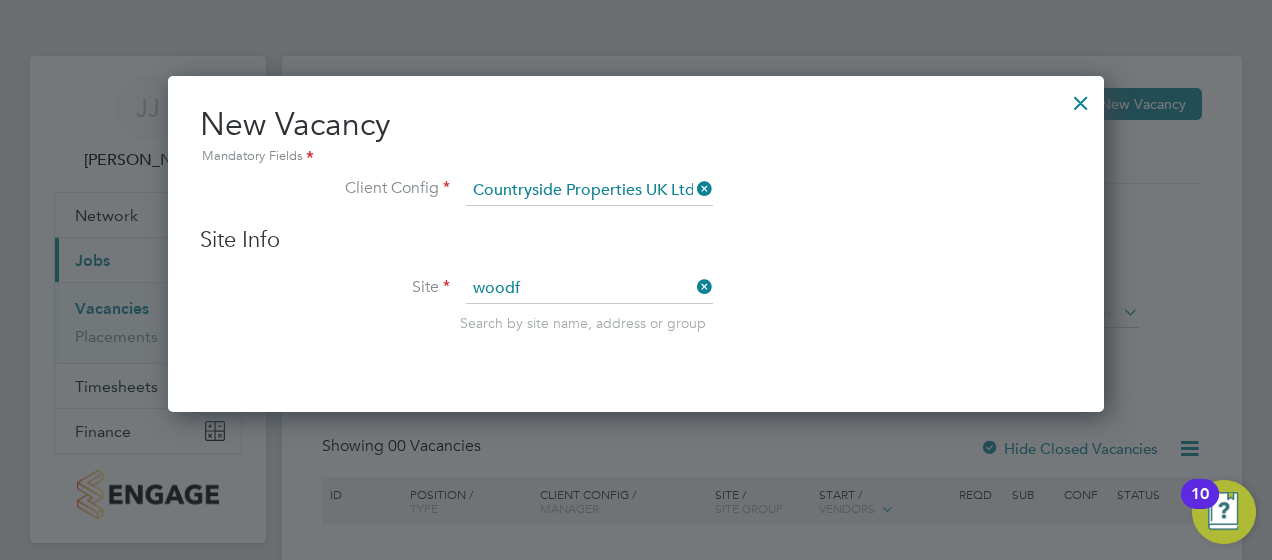 type on "Woodford ([GEOGRAPHIC_DATA])" 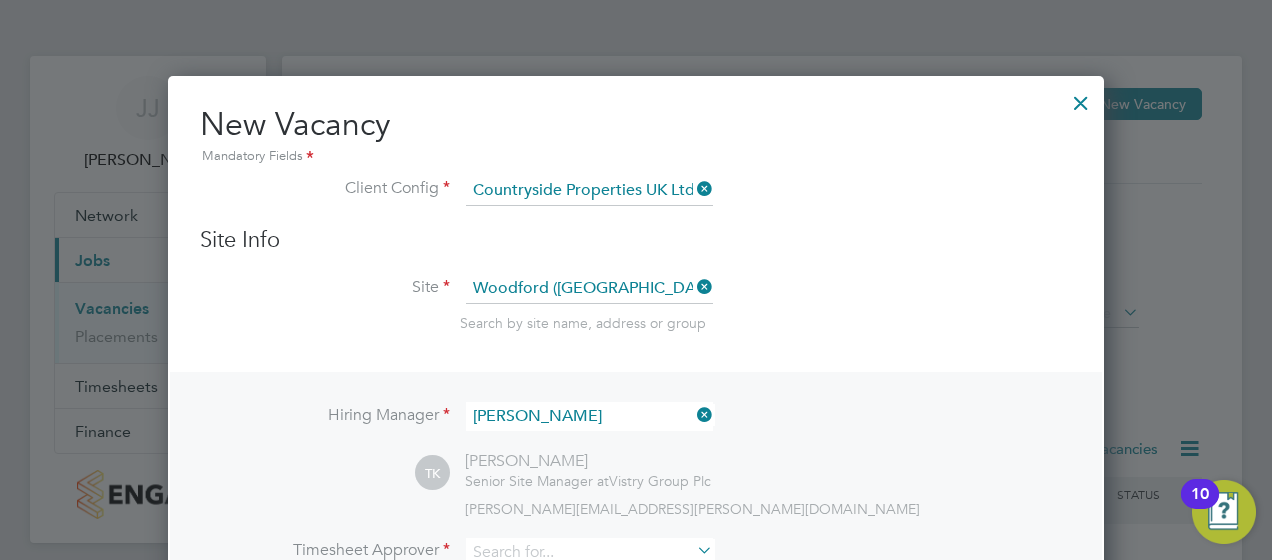 scroll, scrollTop: 10, scrollLeft: 10, axis: both 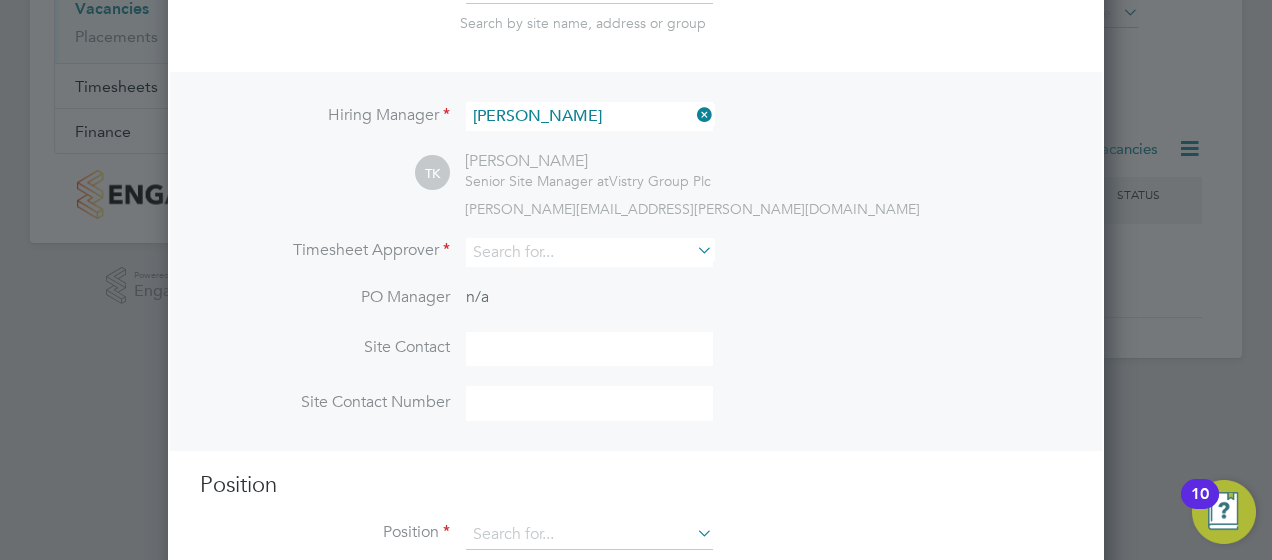 click at bounding box center (693, 250) 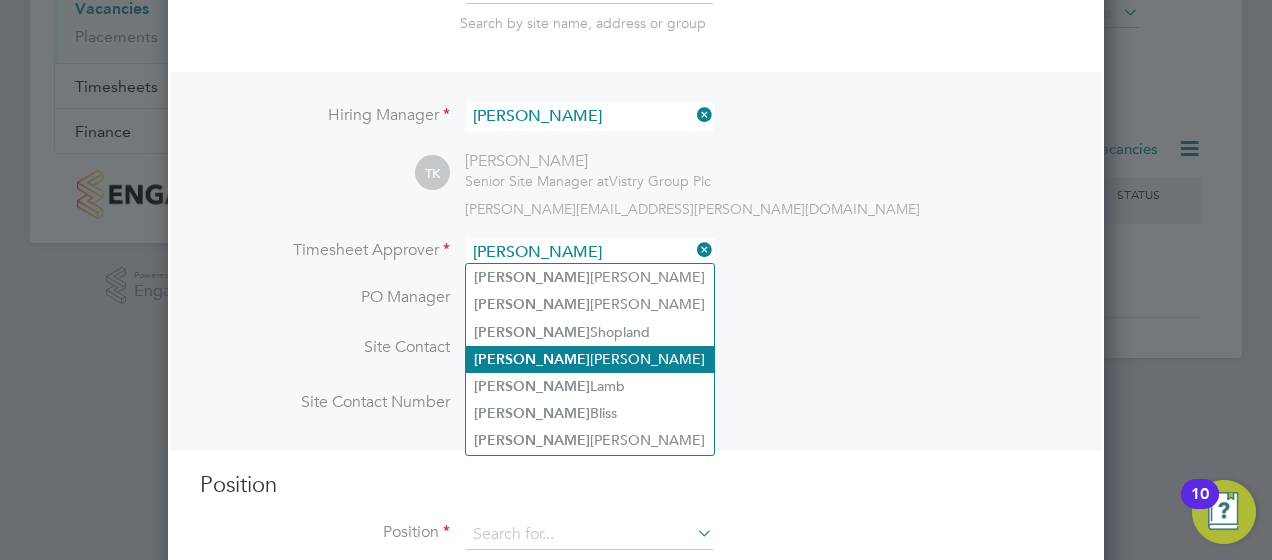 click on "Tony  Kavanagh" 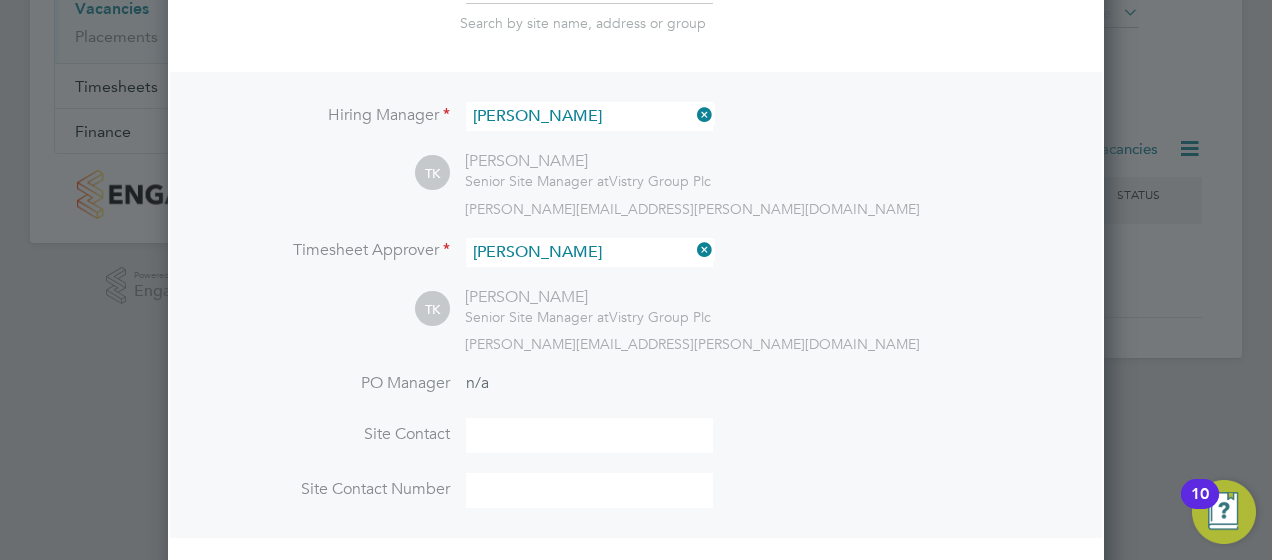 scroll, scrollTop: 10, scrollLeft: 10, axis: both 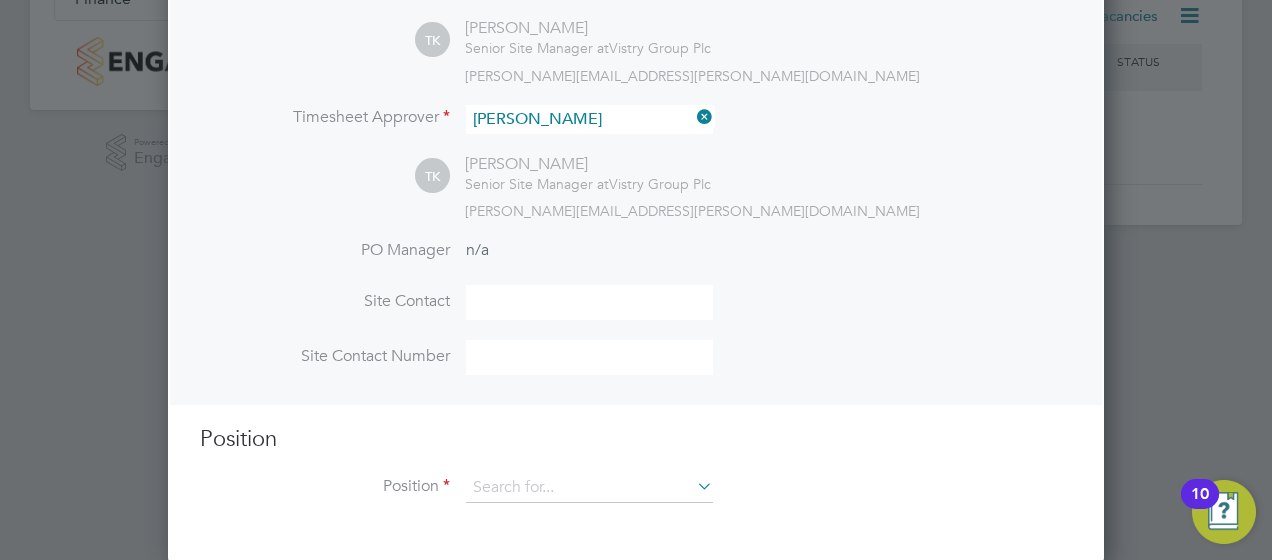 click at bounding box center (589, 302) 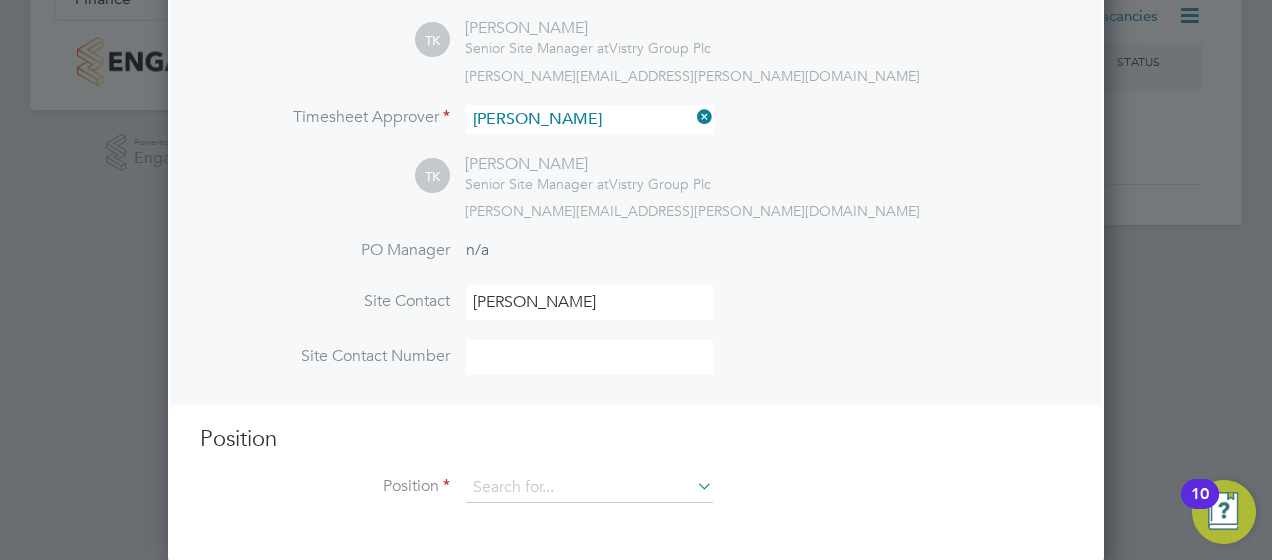 type on "07706 292 027" 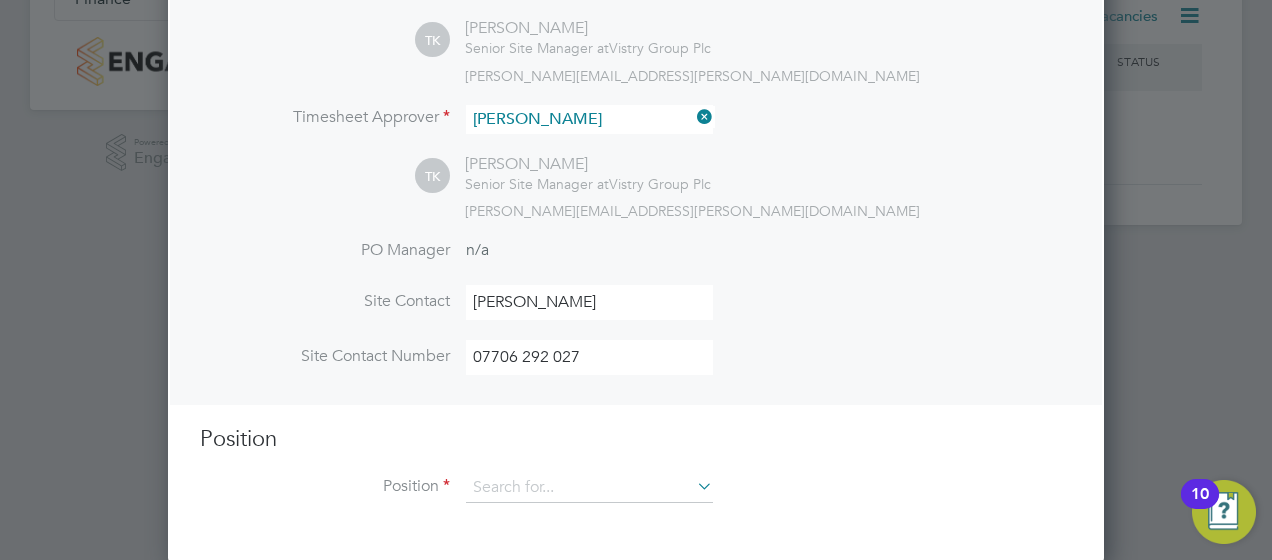 type on "General Labourer (Zone 7)" 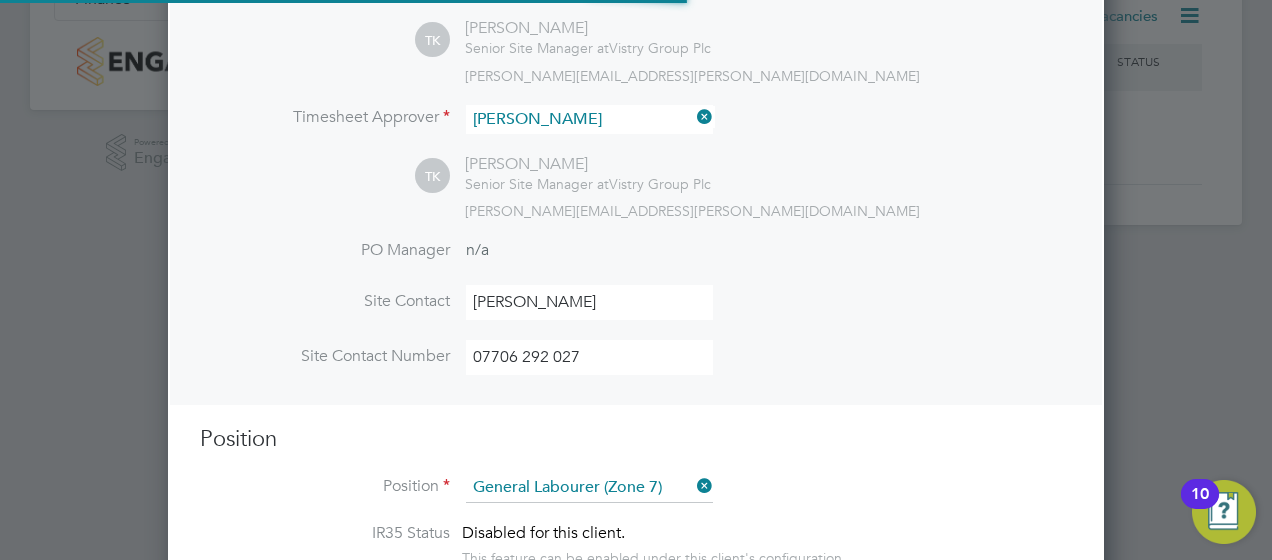 scroll, scrollTop: 10, scrollLeft: 10, axis: both 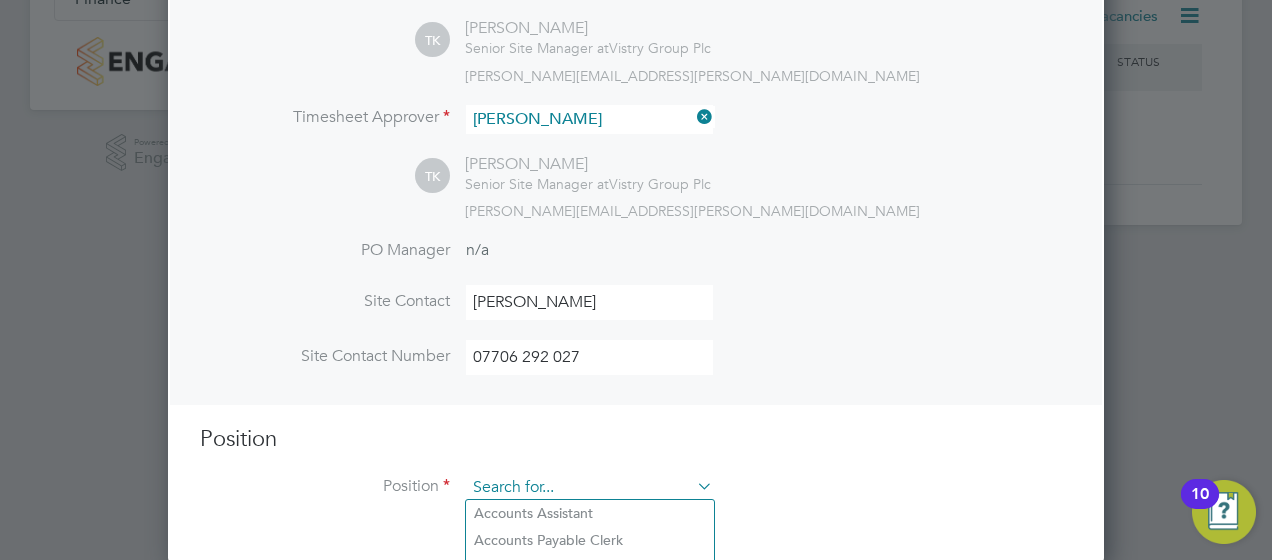 click at bounding box center [589, 488] 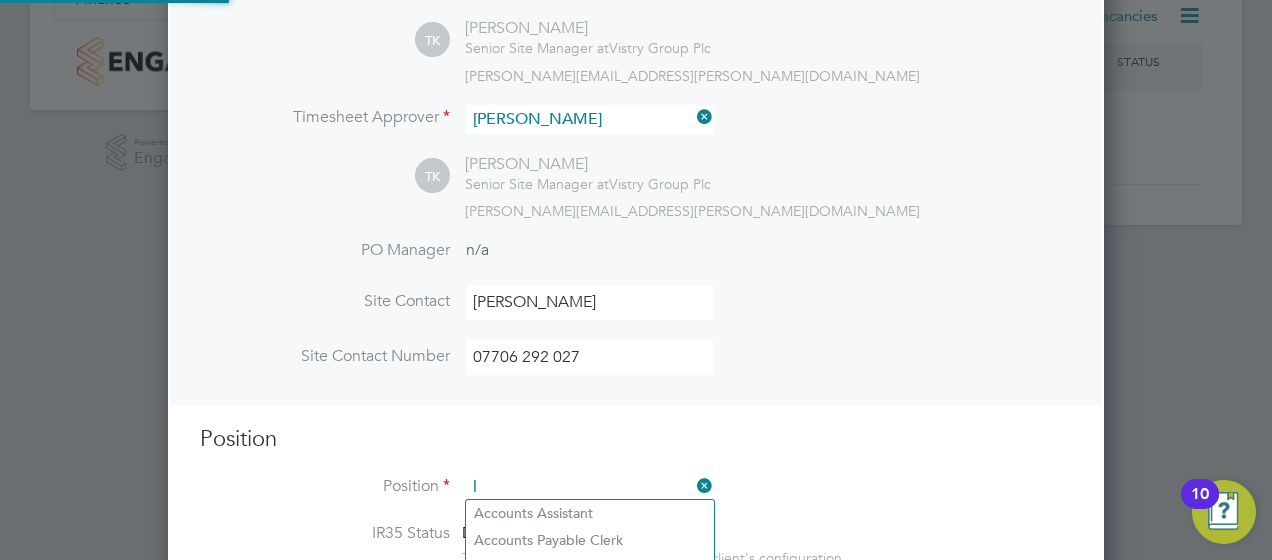 scroll, scrollTop: 10, scrollLeft: 10, axis: both 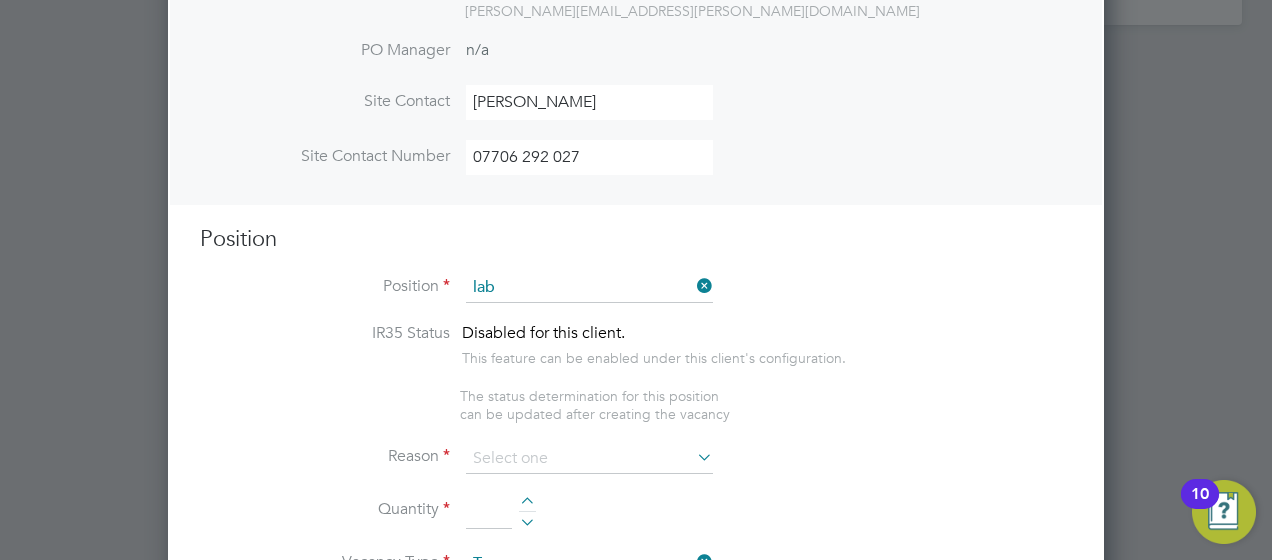click on "General  Lab ourer (Zone 7)" 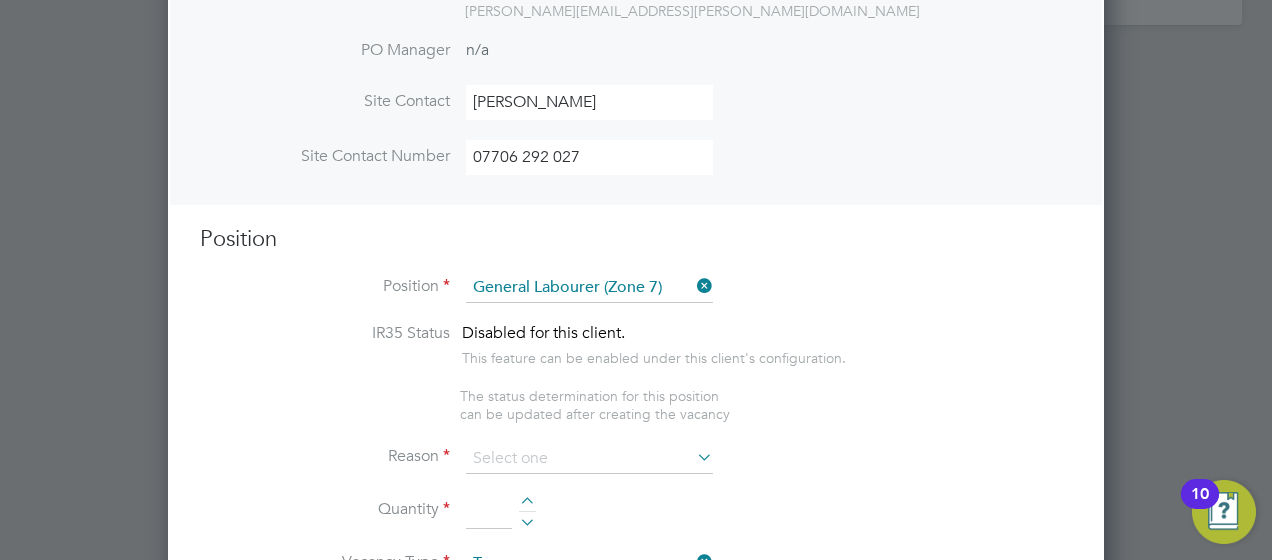 type on "•	General labouring duties
•	Supporting the trades on site
•	Moving materials and working with the Storeman / Materials Controller
•	Keeping work areas clear and safe" 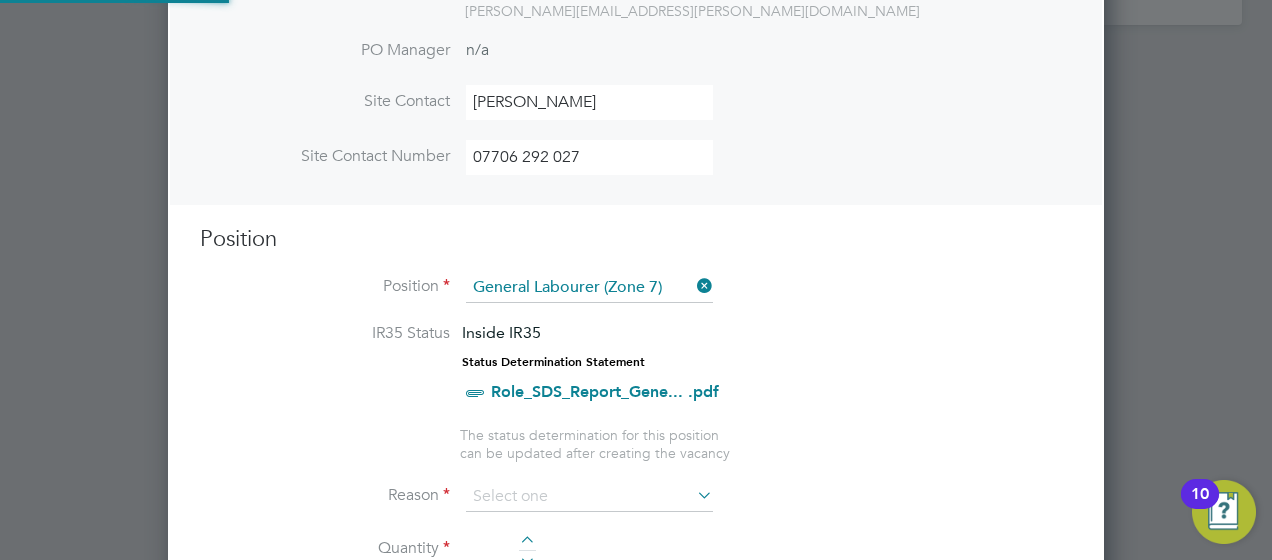 scroll, scrollTop: 10, scrollLeft: 10, axis: both 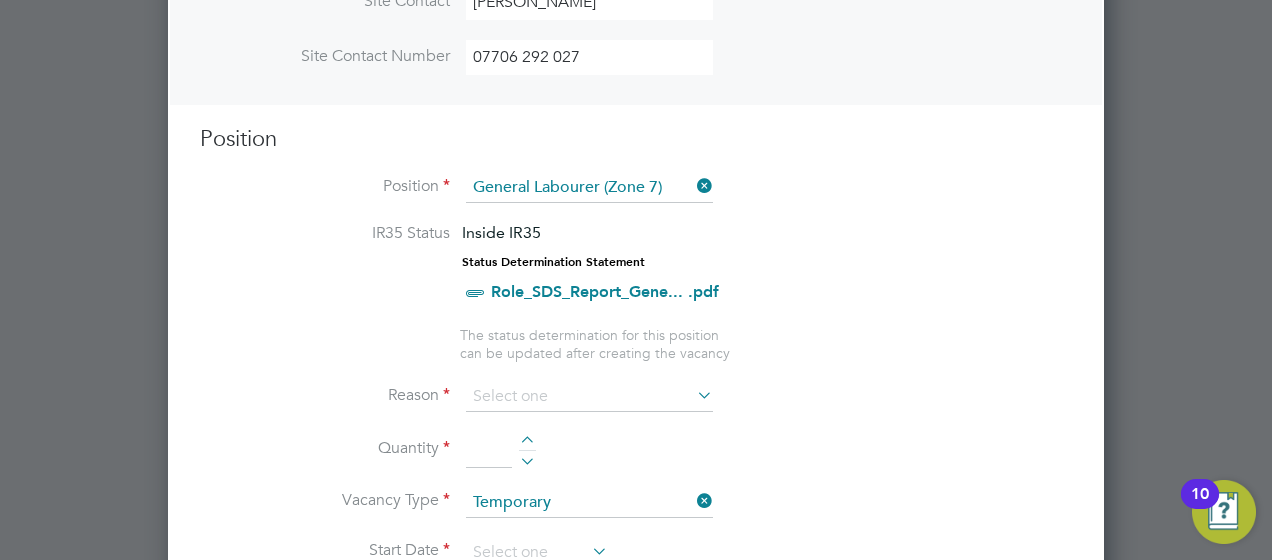 click at bounding box center (693, 395) 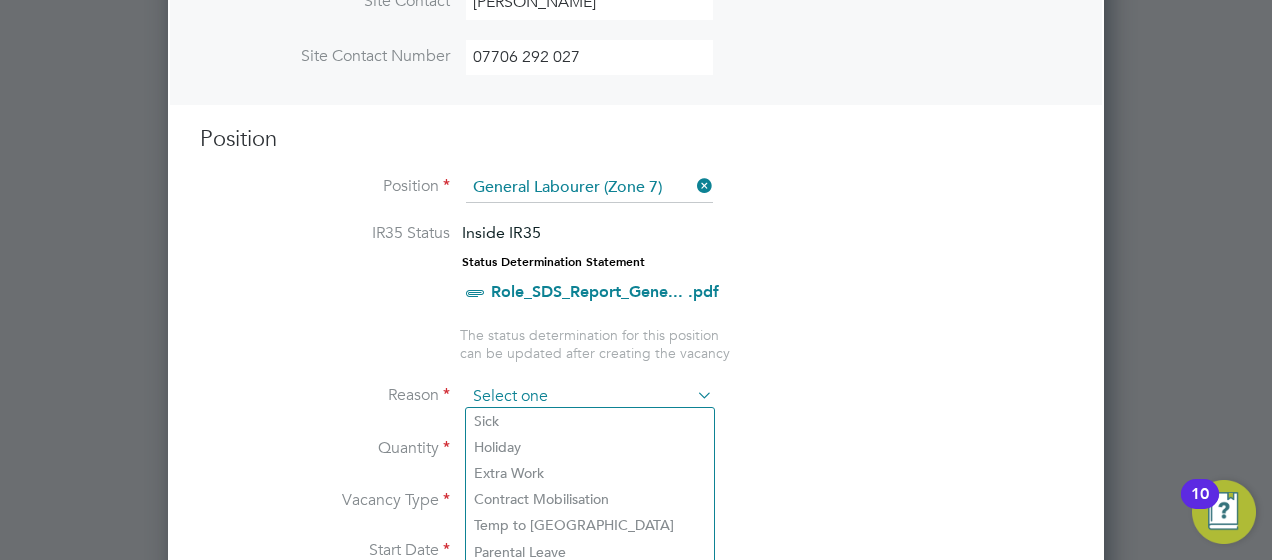 click at bounding box center (589, 397) 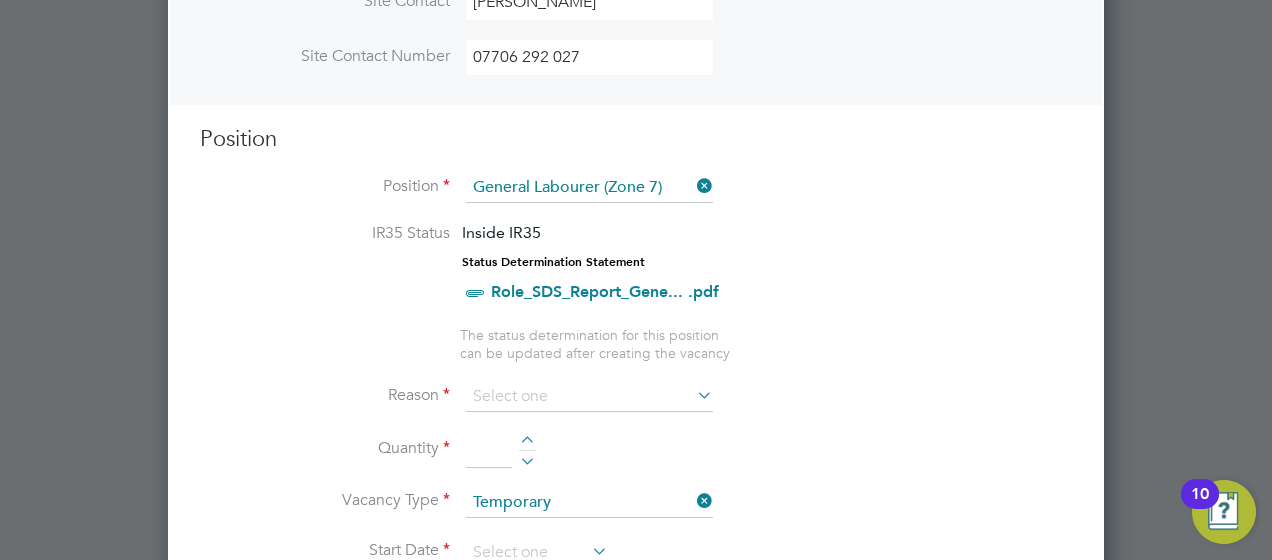 click on "Extra Work" 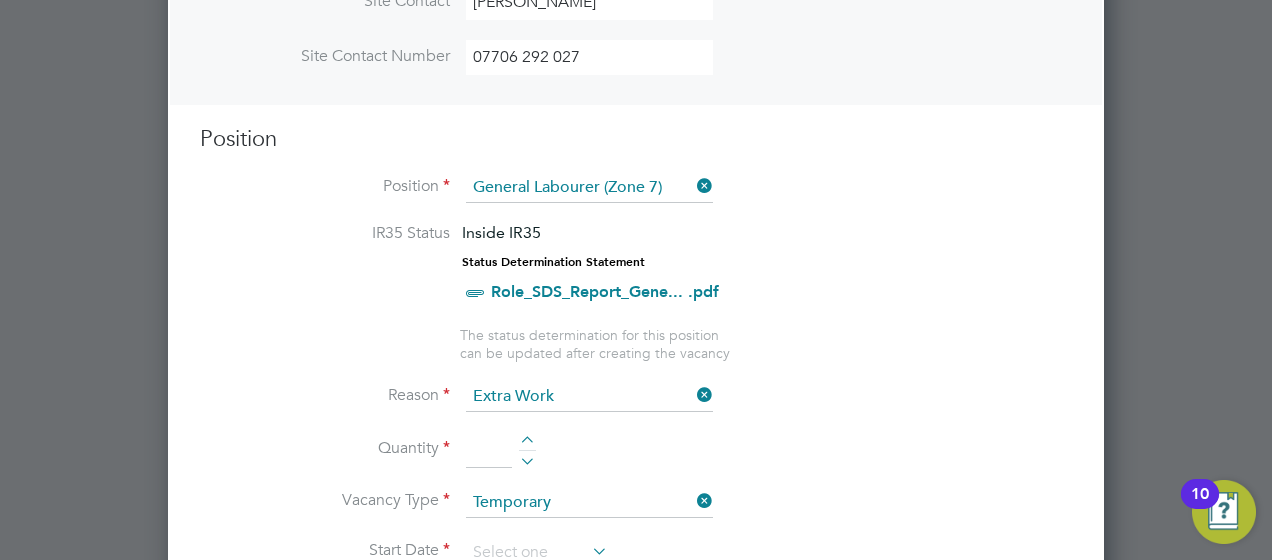 click at bounding box center (489, 450) 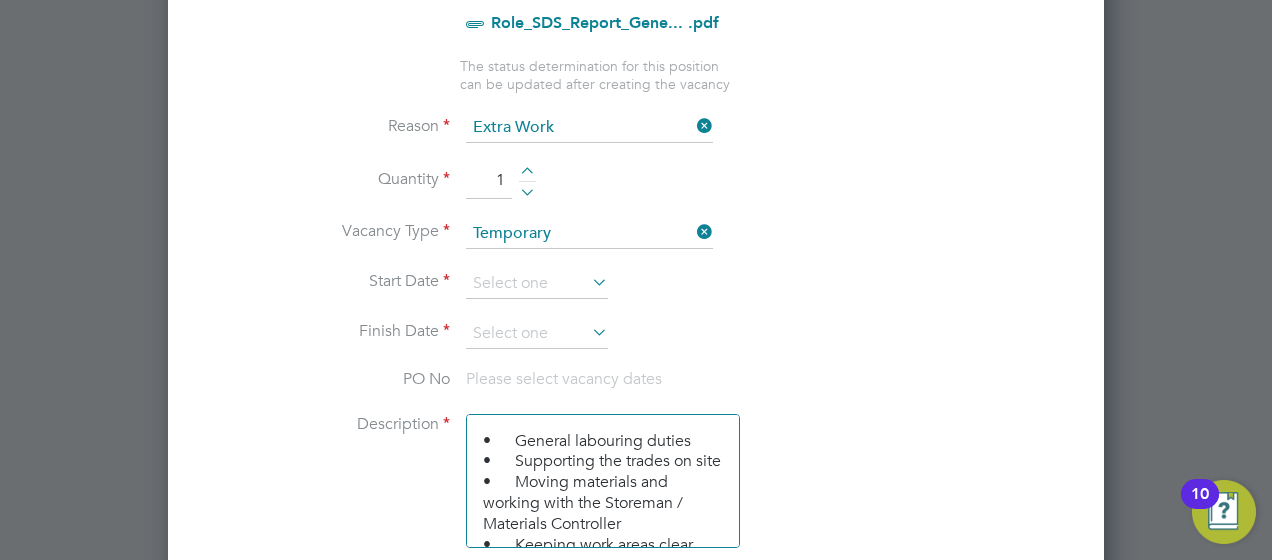 scroll, scrollTop: 1033, scrollLeft: 0, axis: vertical 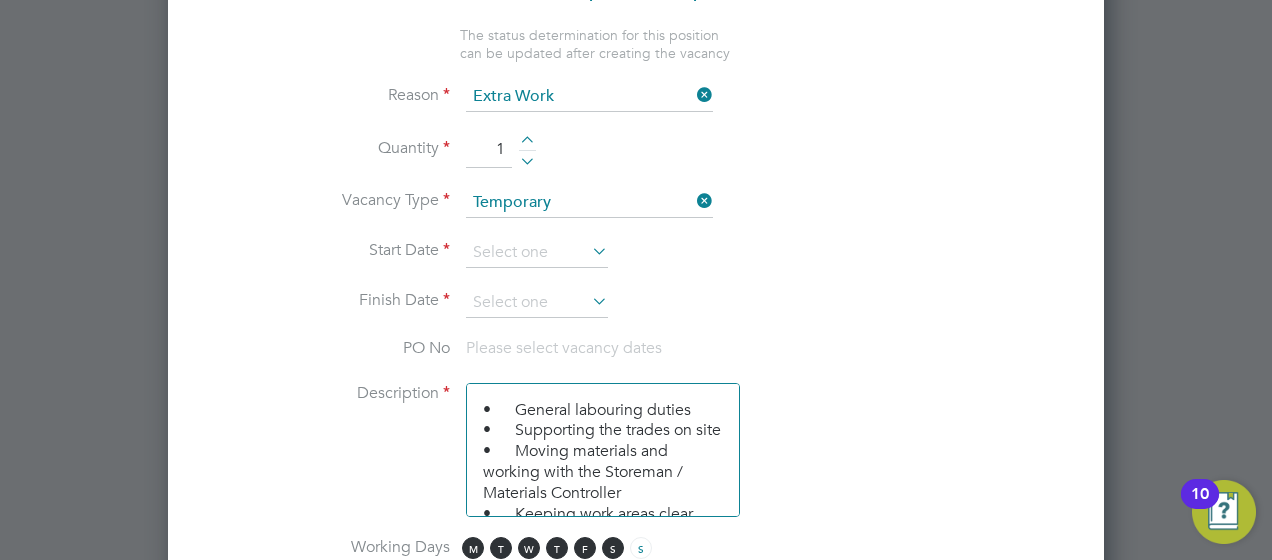 click at bounding box center [588, 251] 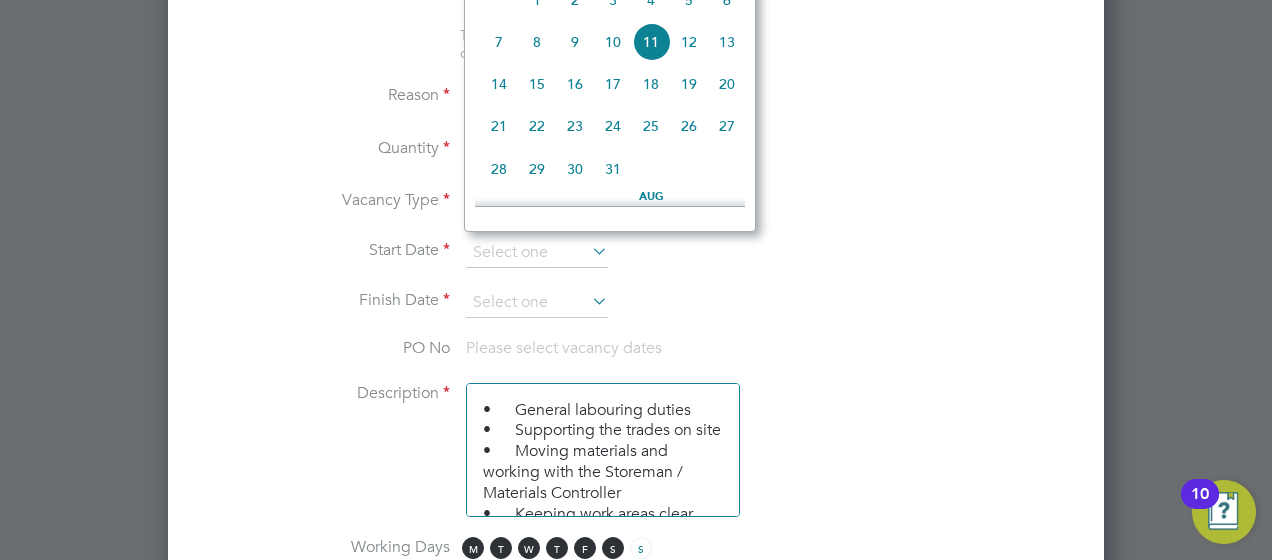 click on "8" 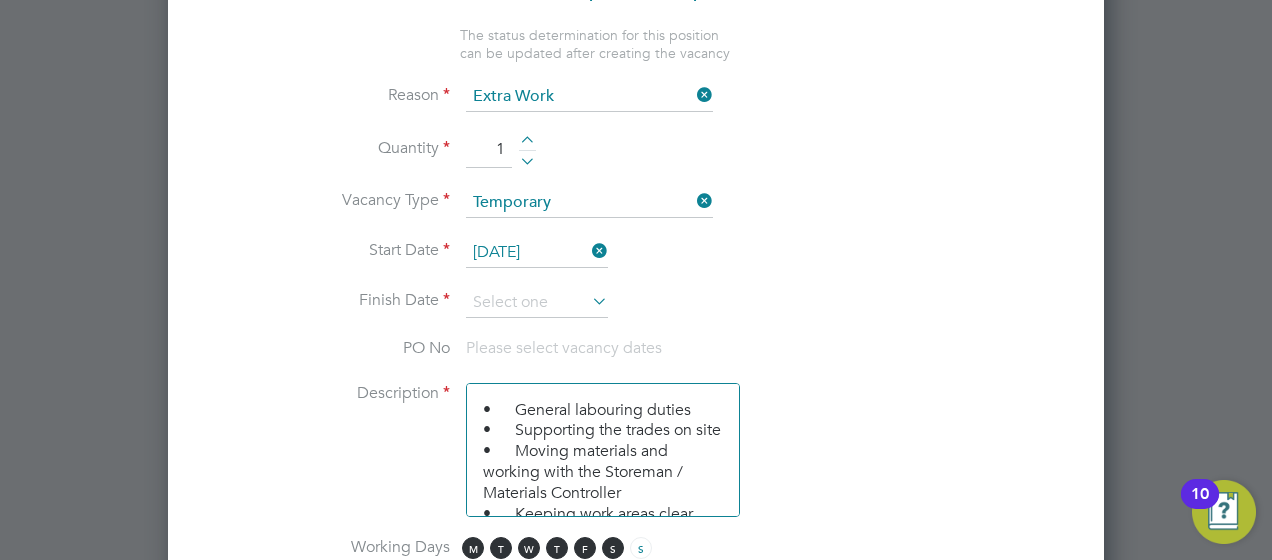 click at bounding box center (588, 301) 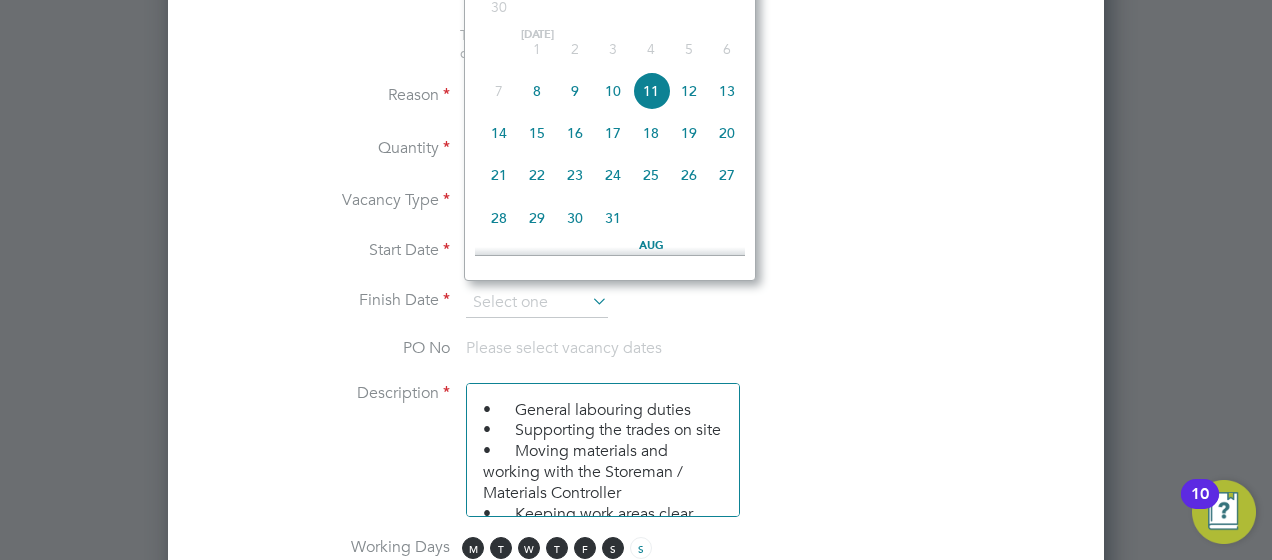click on "15" 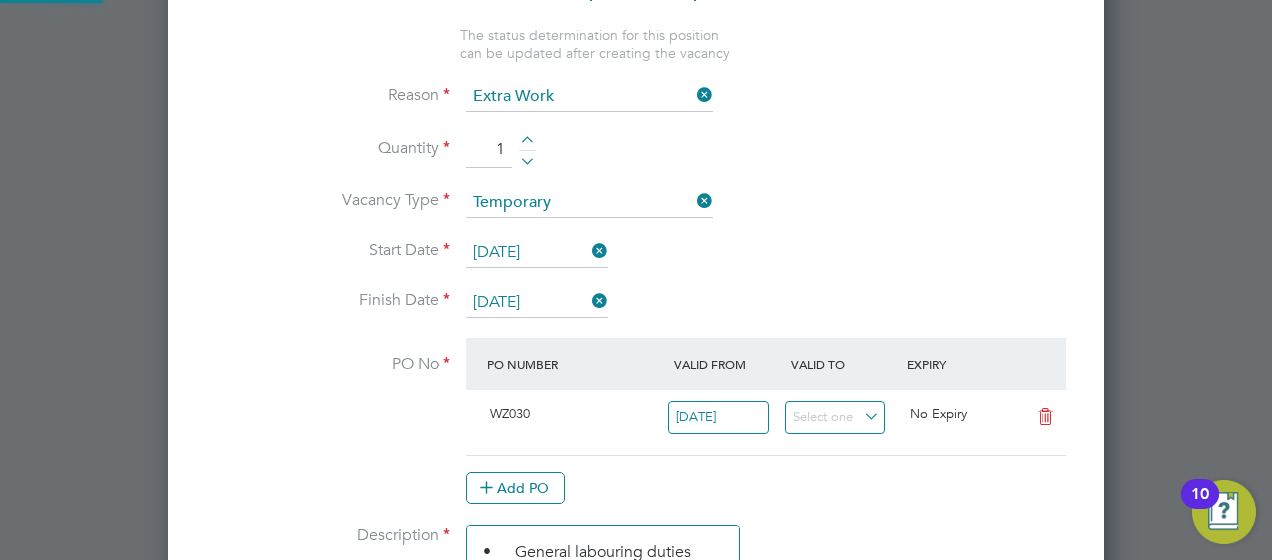 scroll, scrollTop: 10, scrollLeft: 10, axis: both 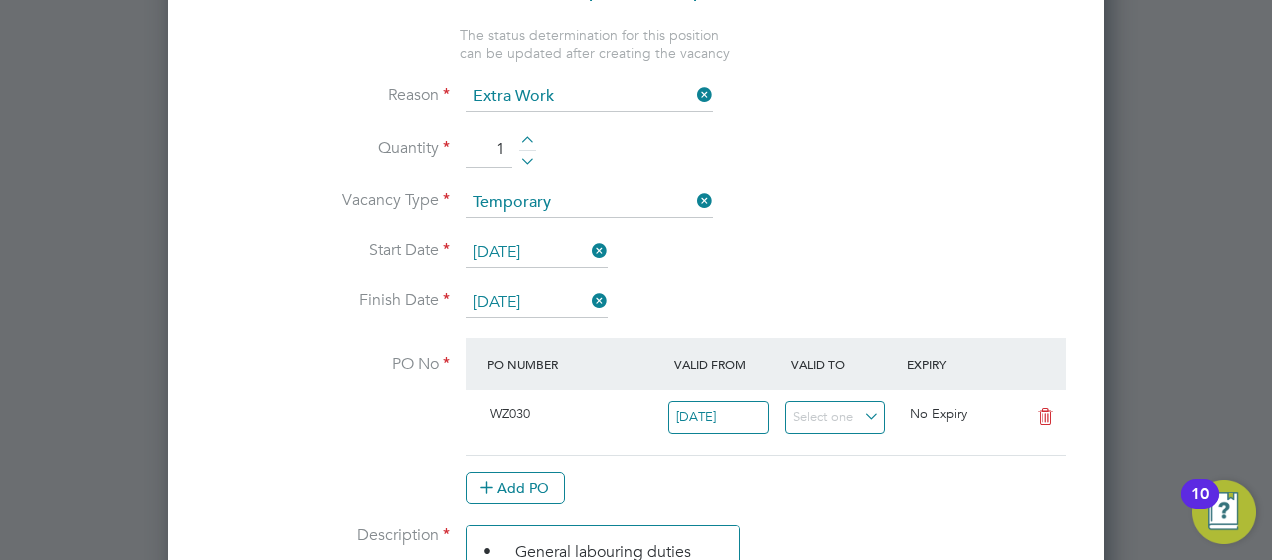 click on "Start Date   08 Jul 2025" at bounding box center [636, 263] 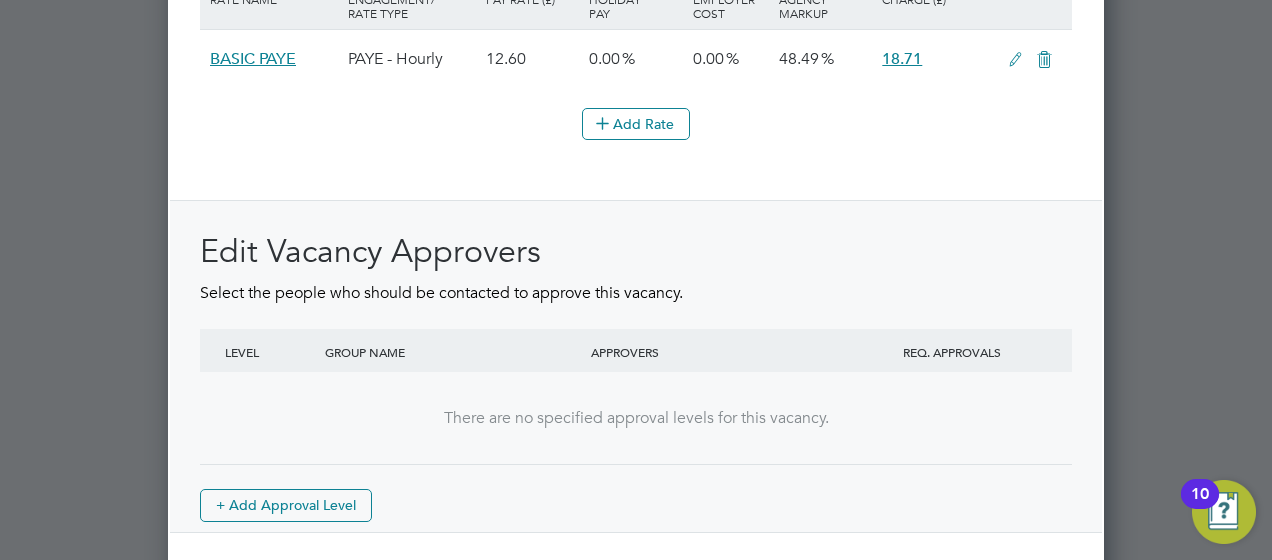 scroll, scrollTop: 2506, scrollLeft: 0, axis: vertical 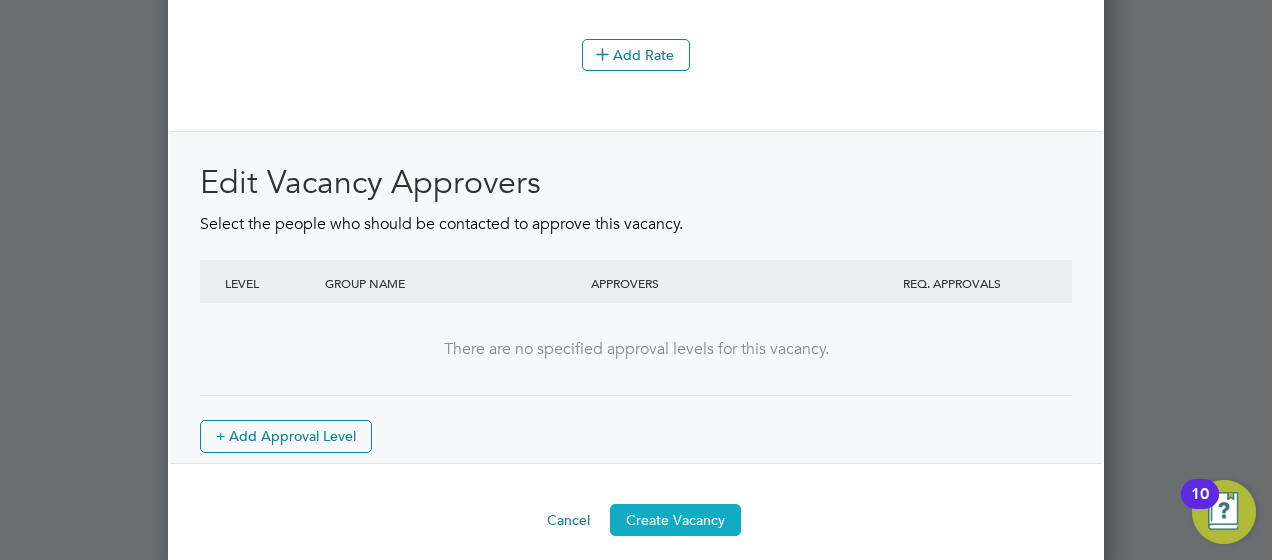 click on "Create Vacancy" at bounding box center (675, 520) 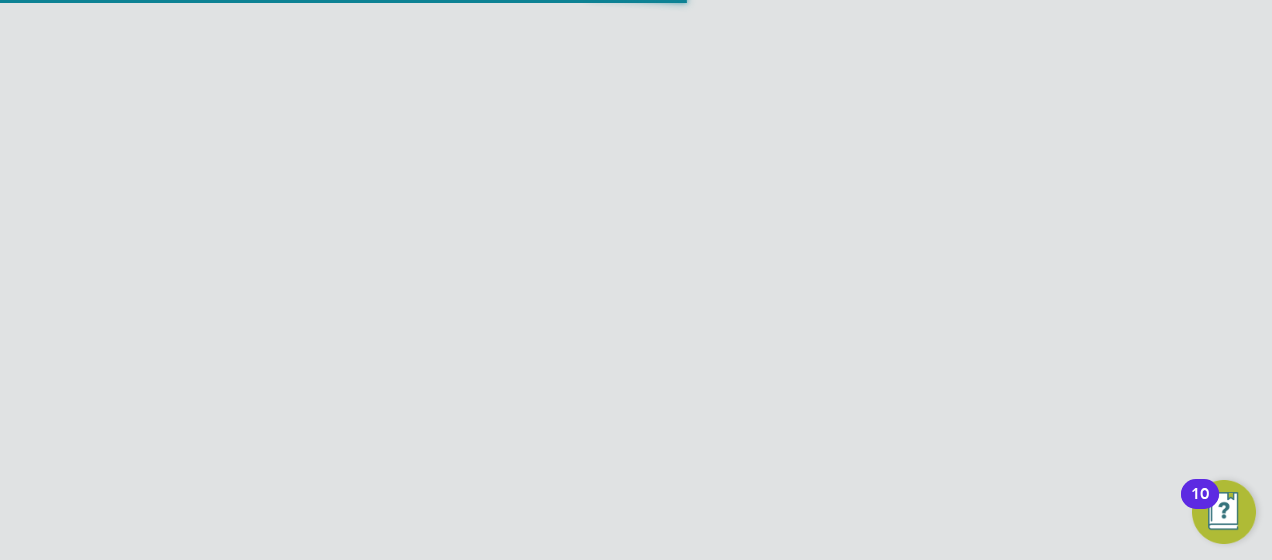 scroll, scrollTop: 1557, scrollLeft: 0, axis: vertical 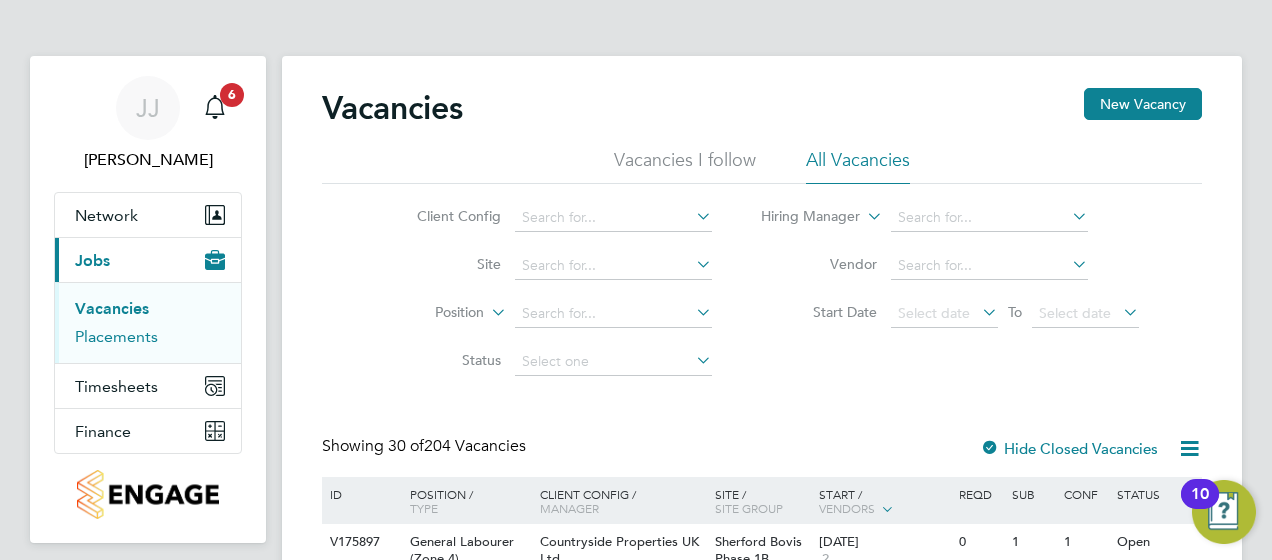 click on "Placements" at bounding box center (116, 336) 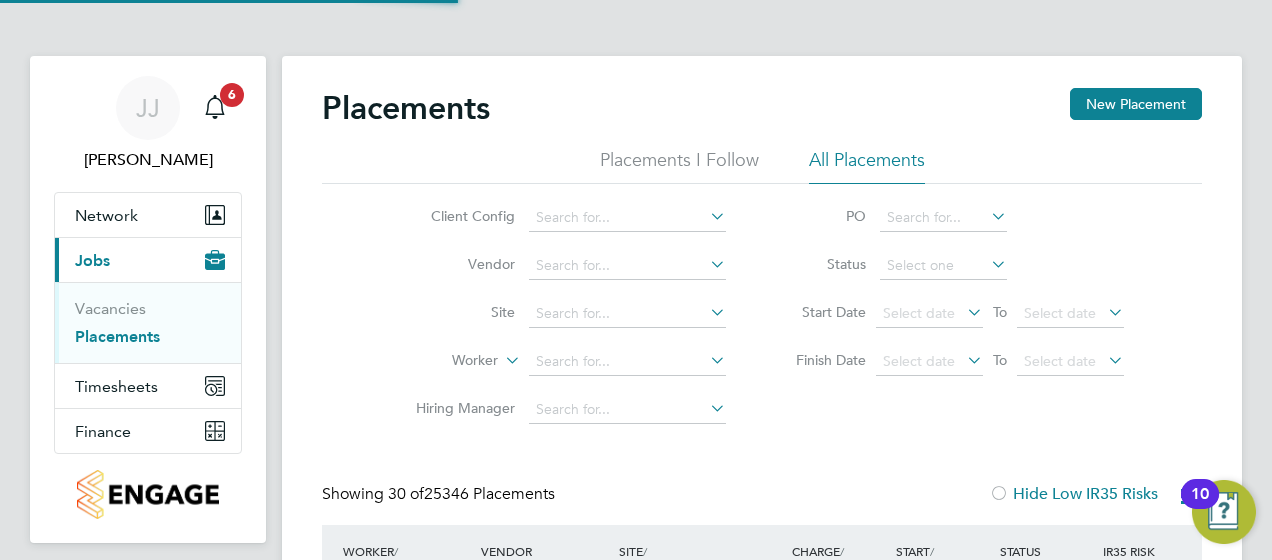 scroll, scrollTop: 10, scrollLeft: 10, axis: both 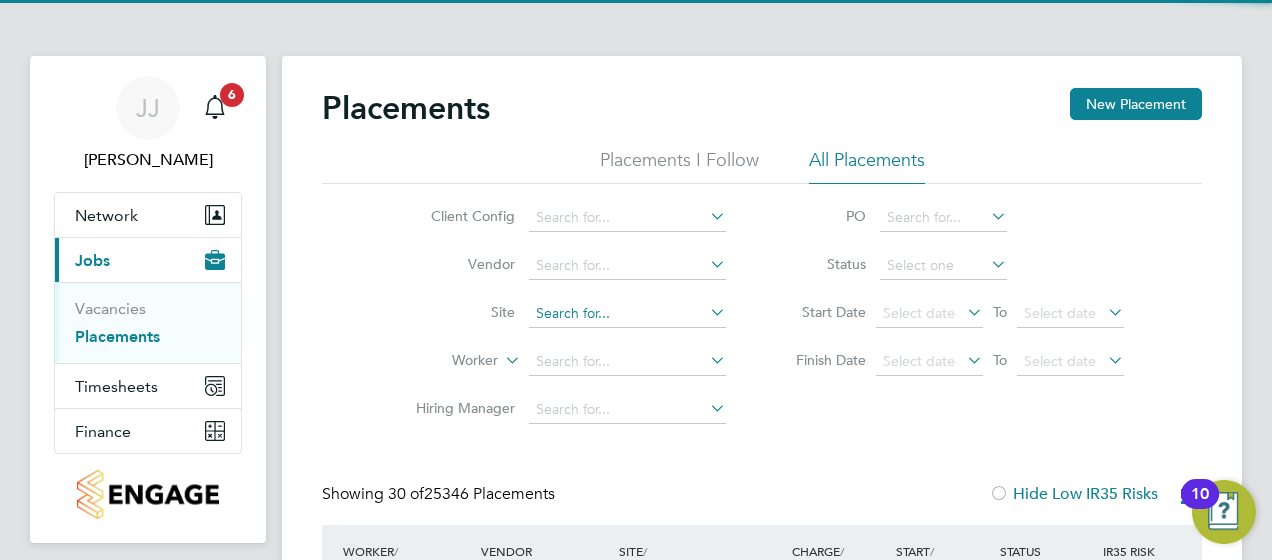 click 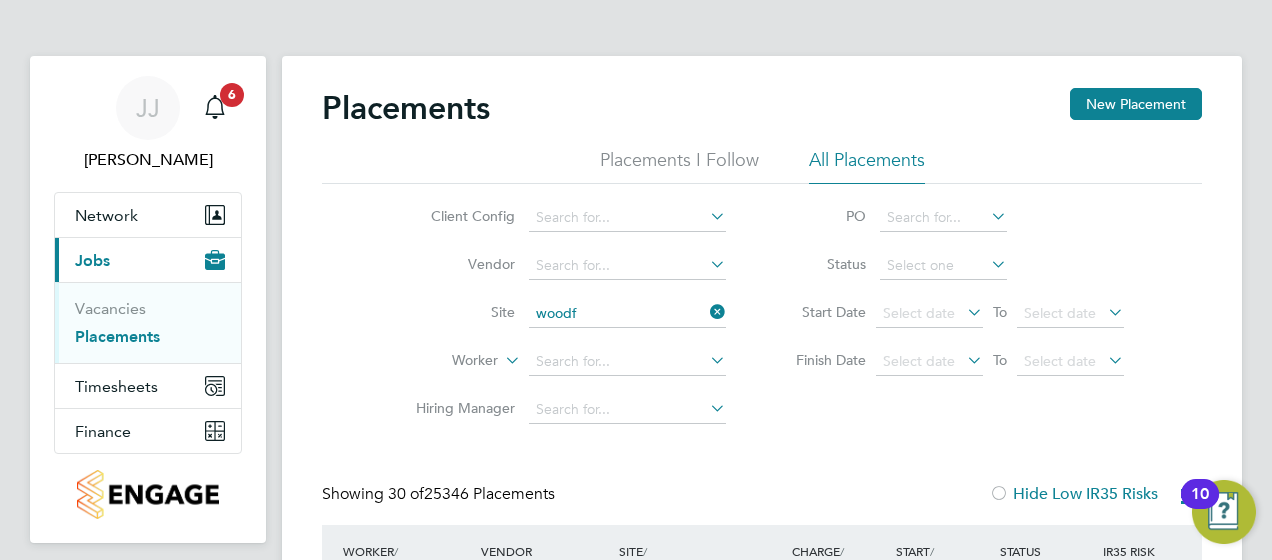 click on "Woodf ord (Stockport)" 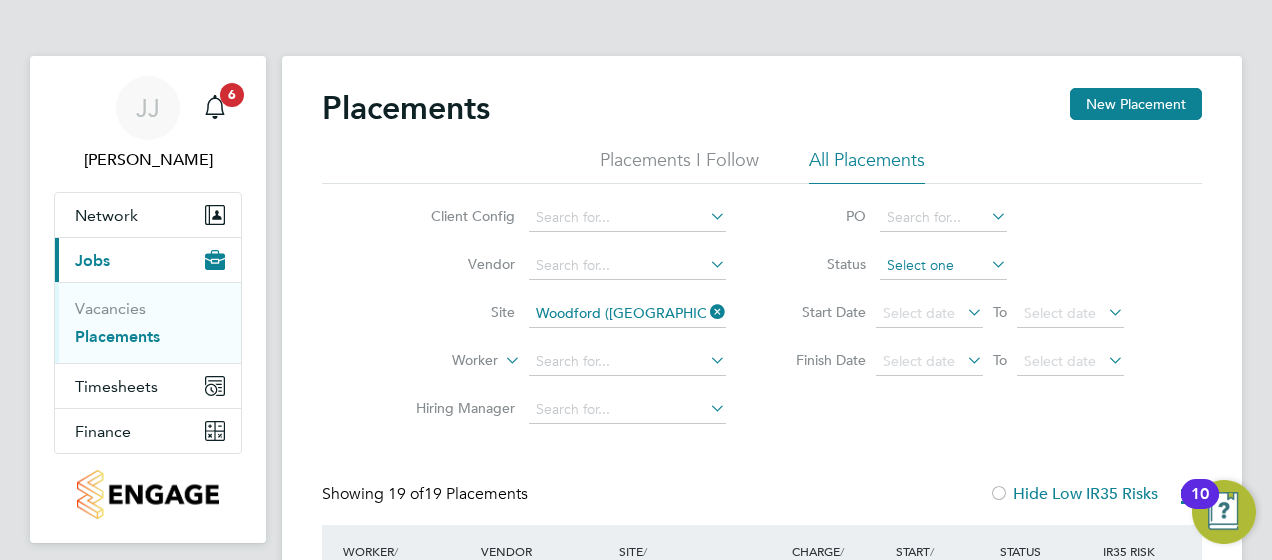 click 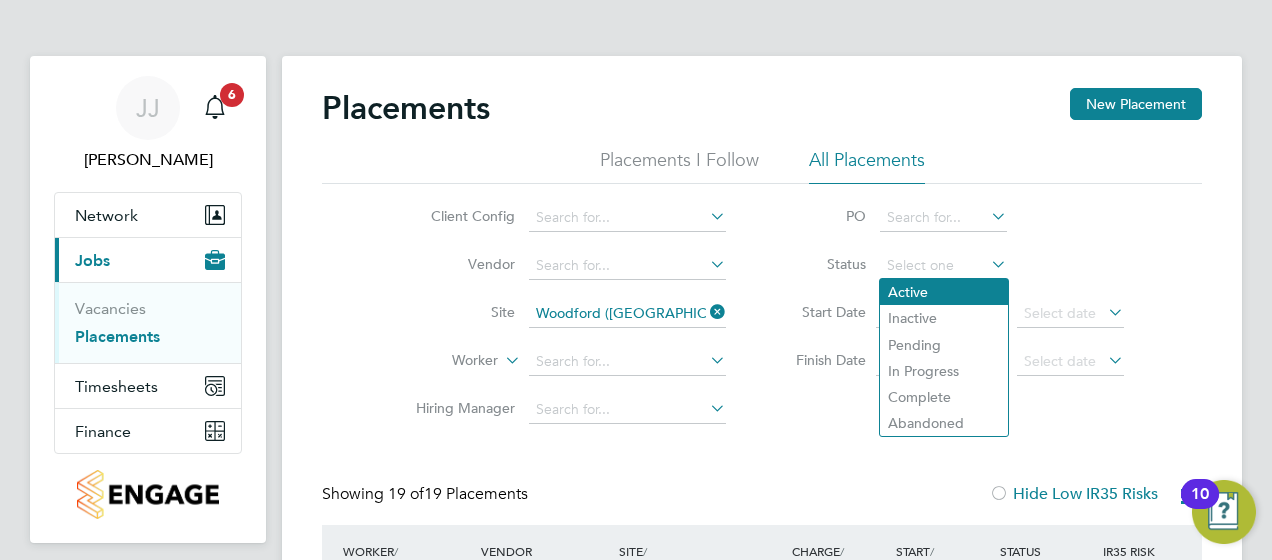 click on "Active" 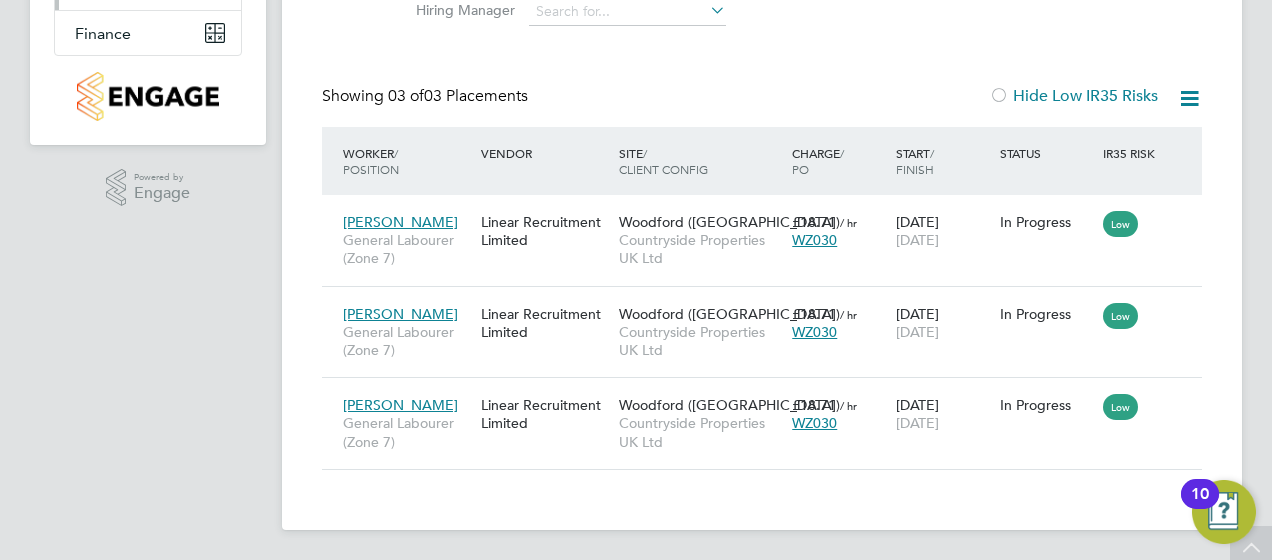 scroll, scrollTop: 0, scrollLeft: 0, axis: both 